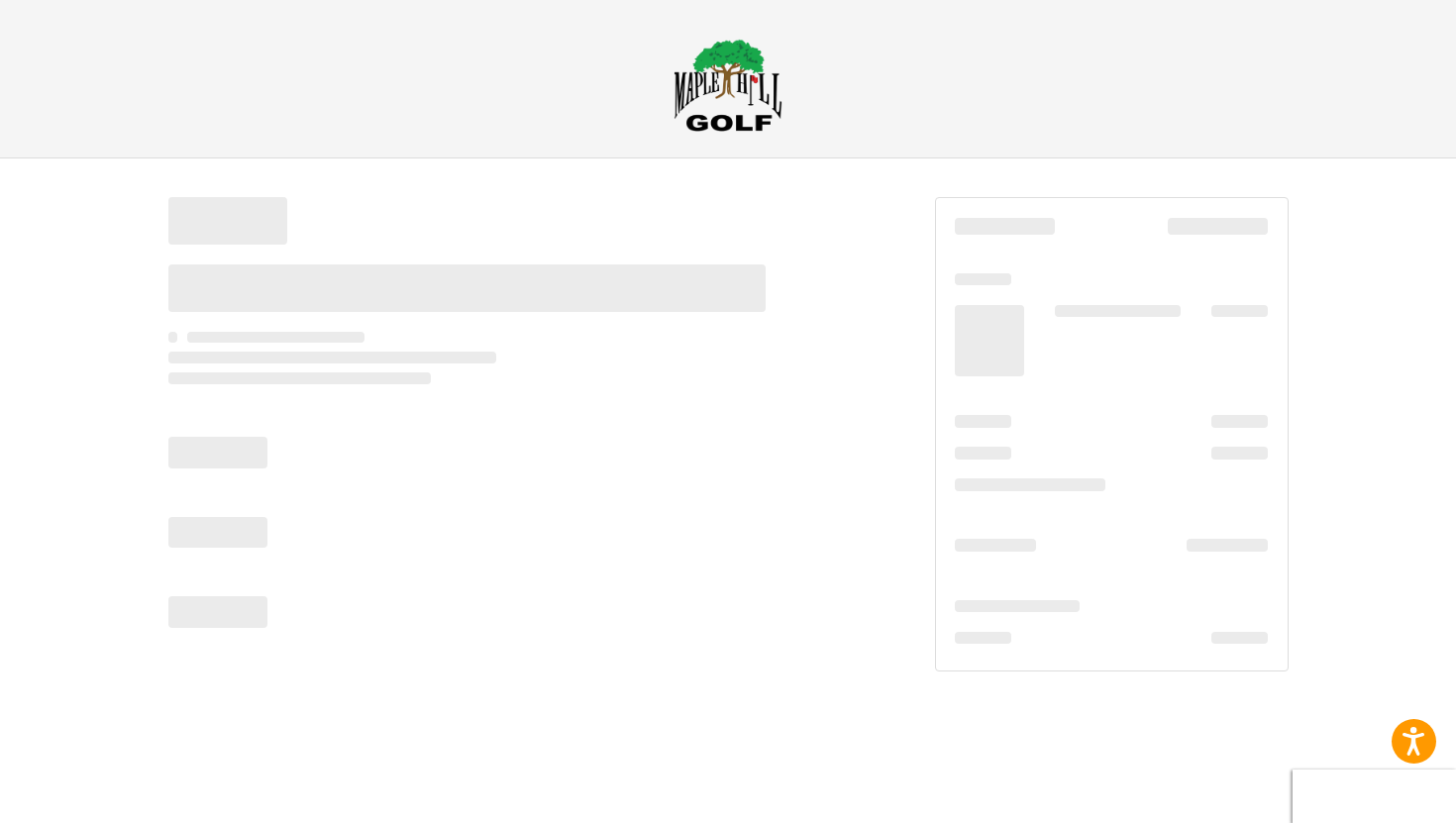 scroll, scrollTop: 0, scrollLeft: 0, axis: both 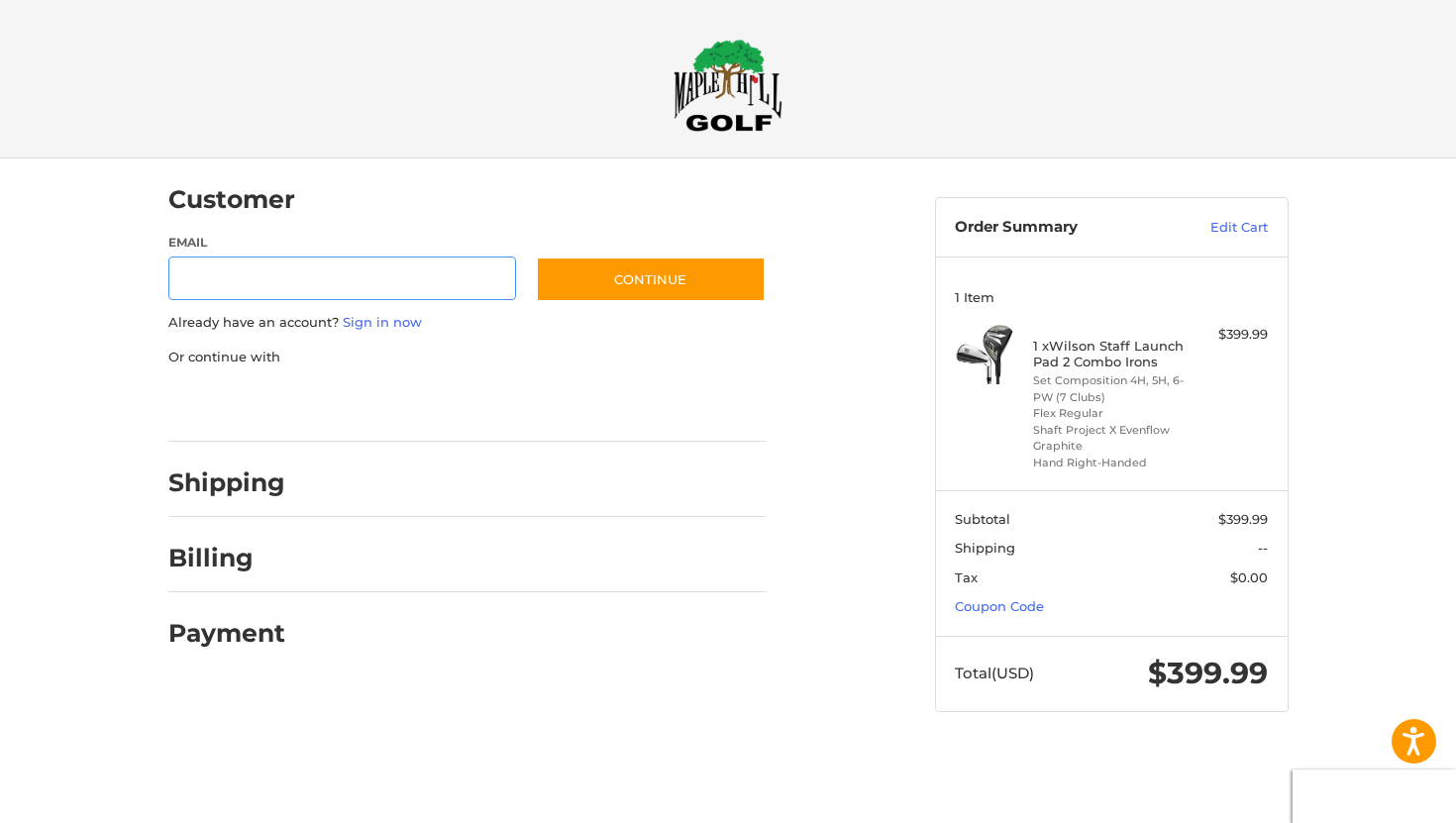 click on "Email" at bounding box center [343, 278] 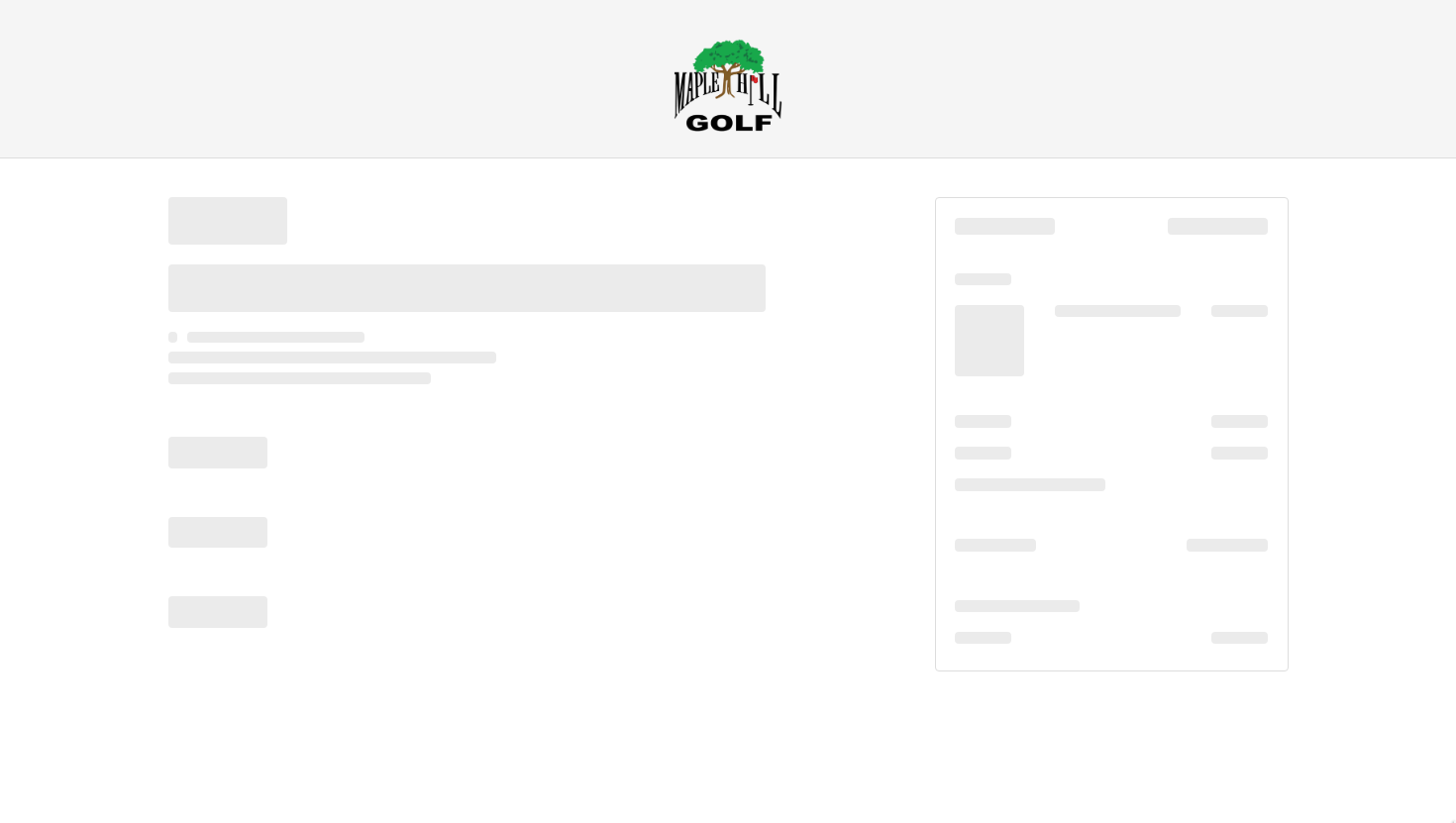 scroll, scrollTop: 0, scrollLeft: 0, axis: both 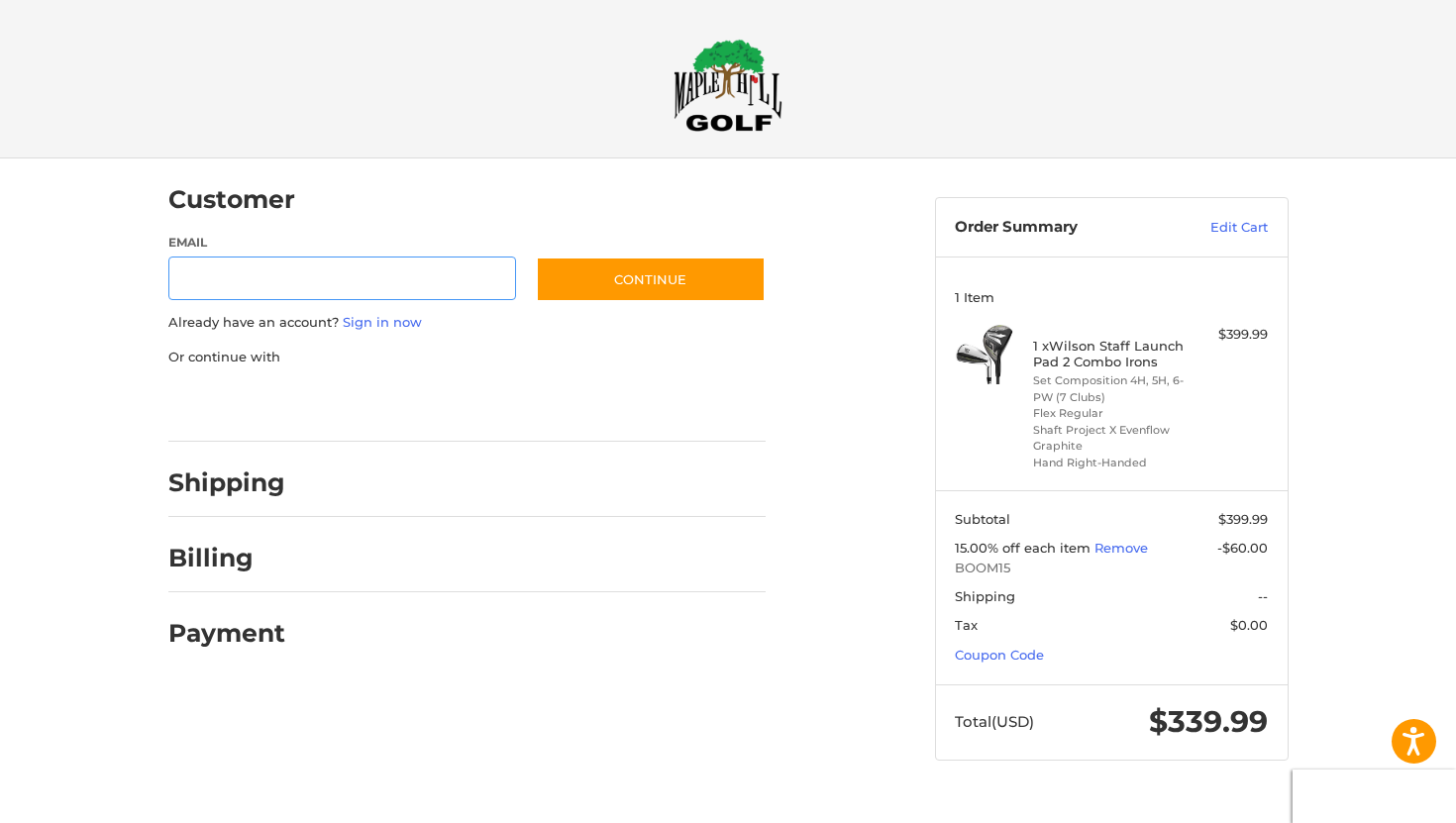 click at bounding box center (0, 799) 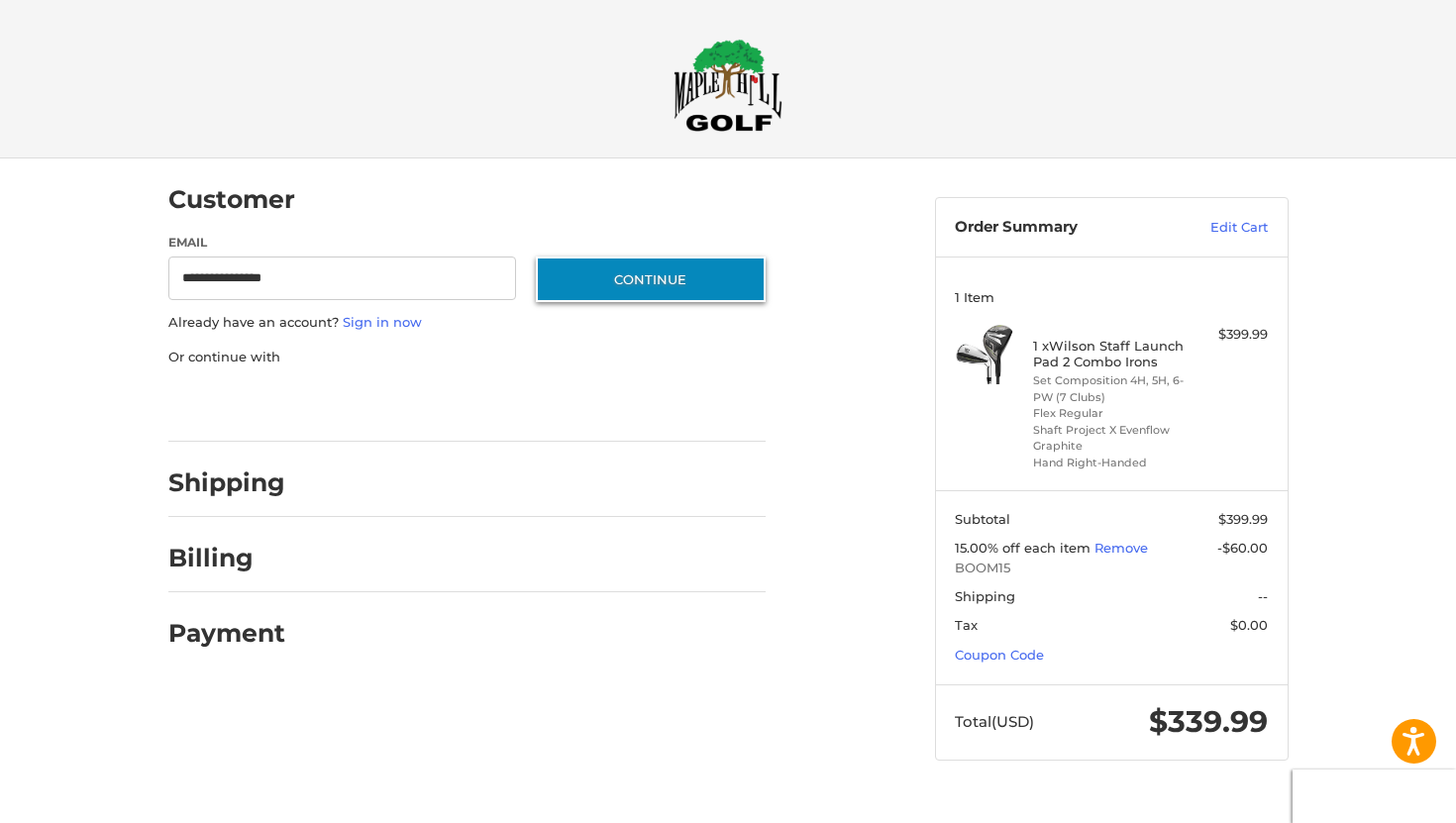 click on "Continue" at bounding box center (651, 279) 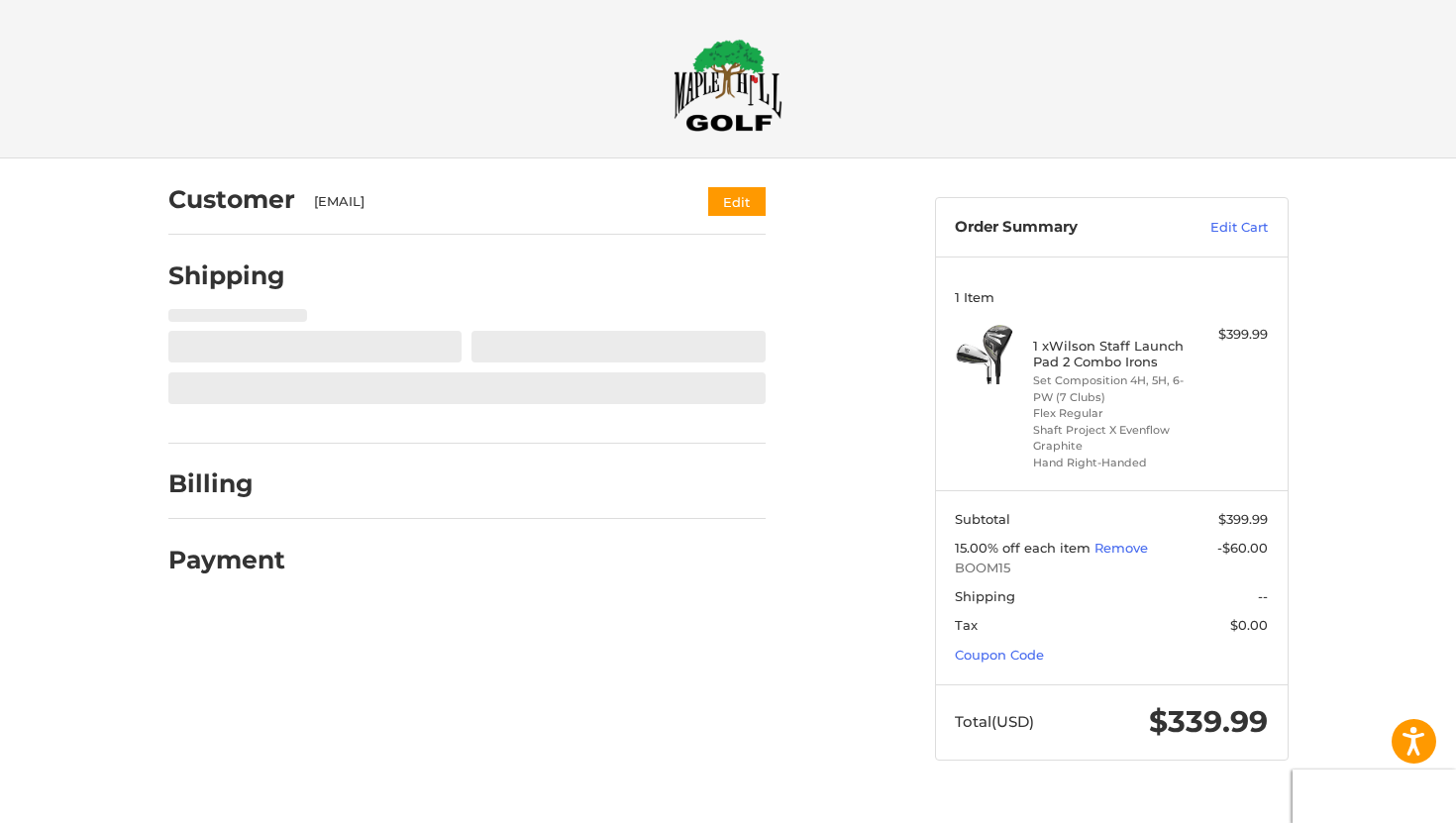 select on "**" 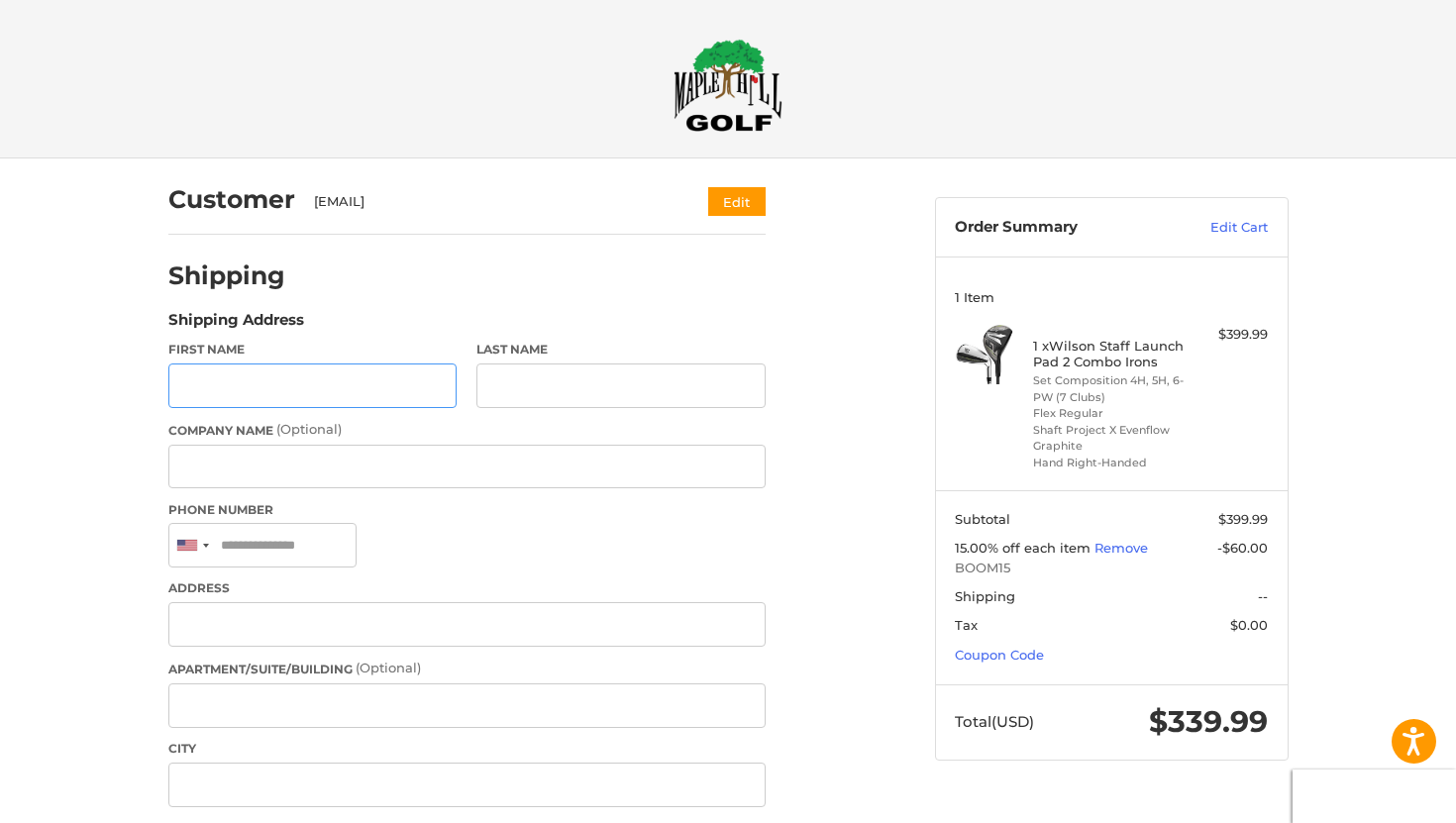 scroll, scrollTop: 69, scrollLeft: 0, axis: vertical 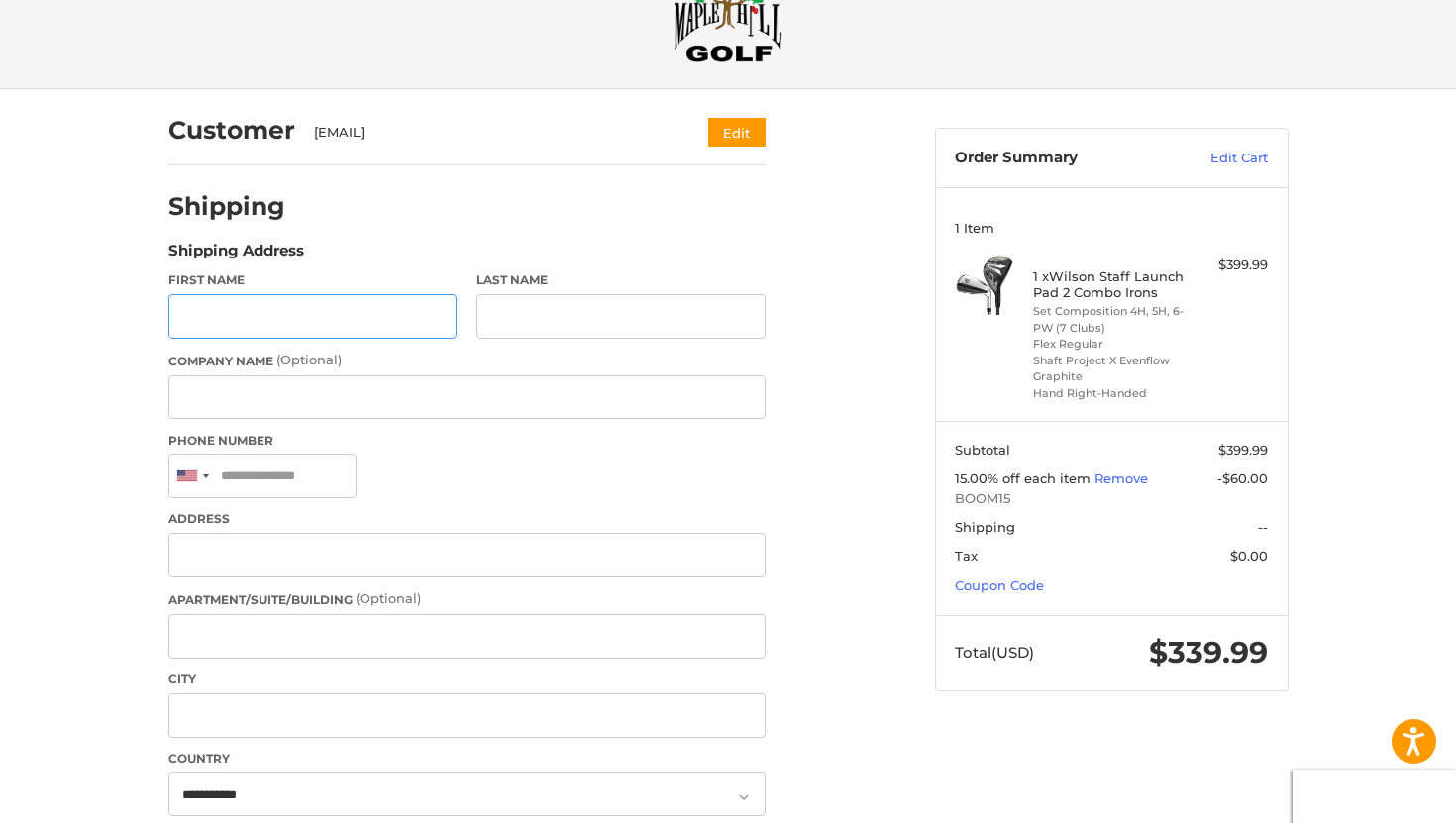 click on "First Name" at bounding box center [313, 316] 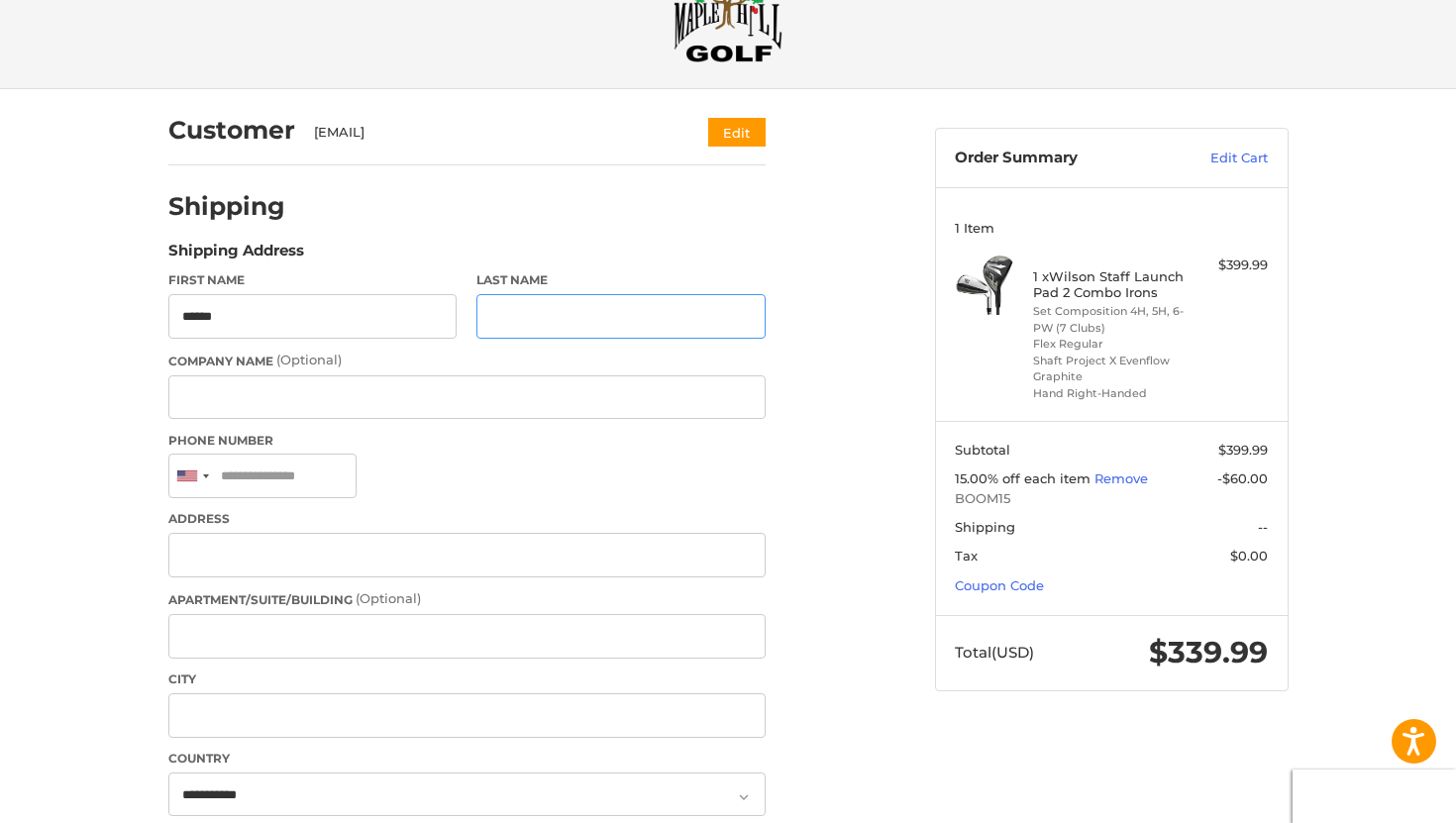 type on "*********" 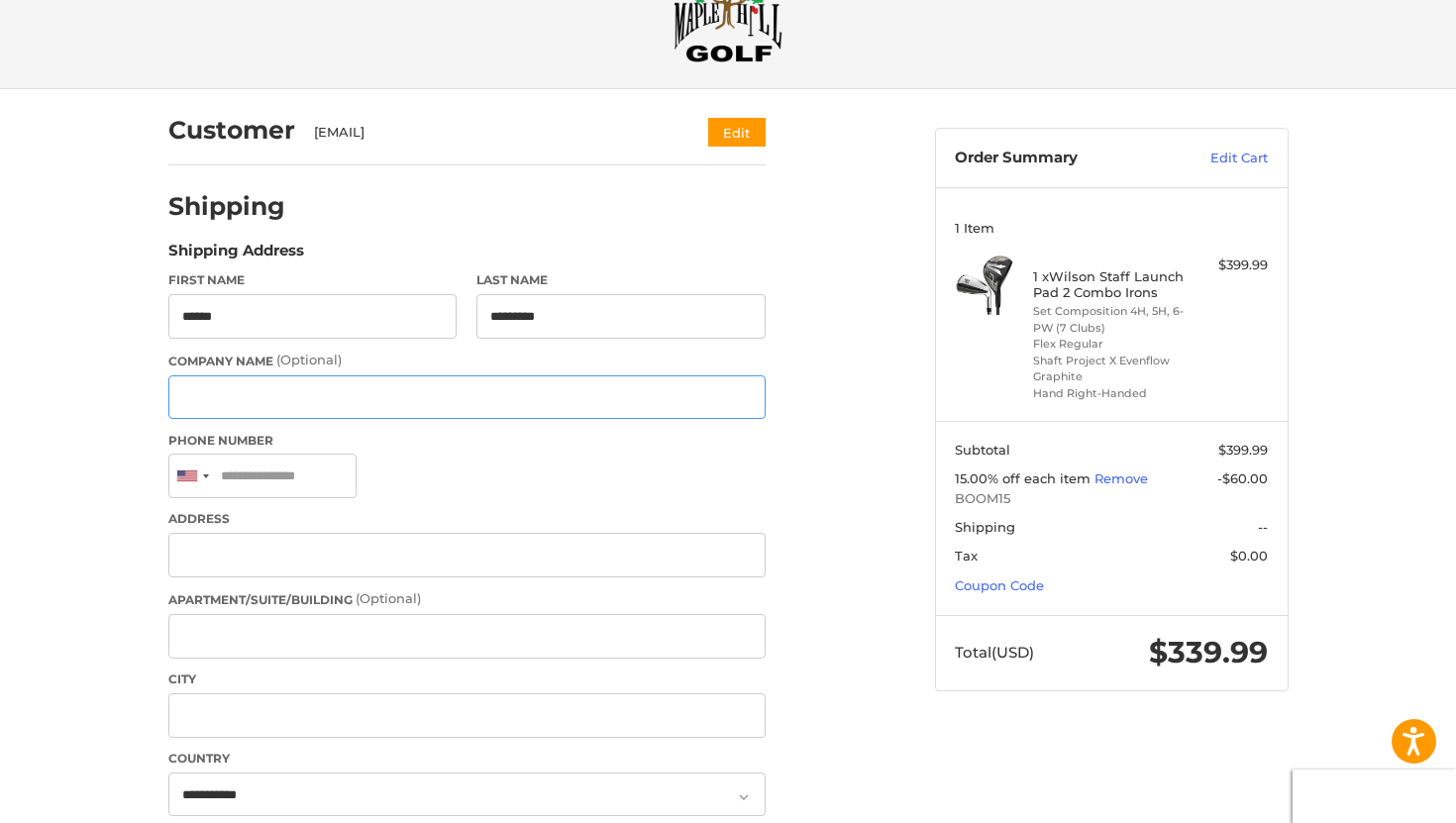 type on "**********" 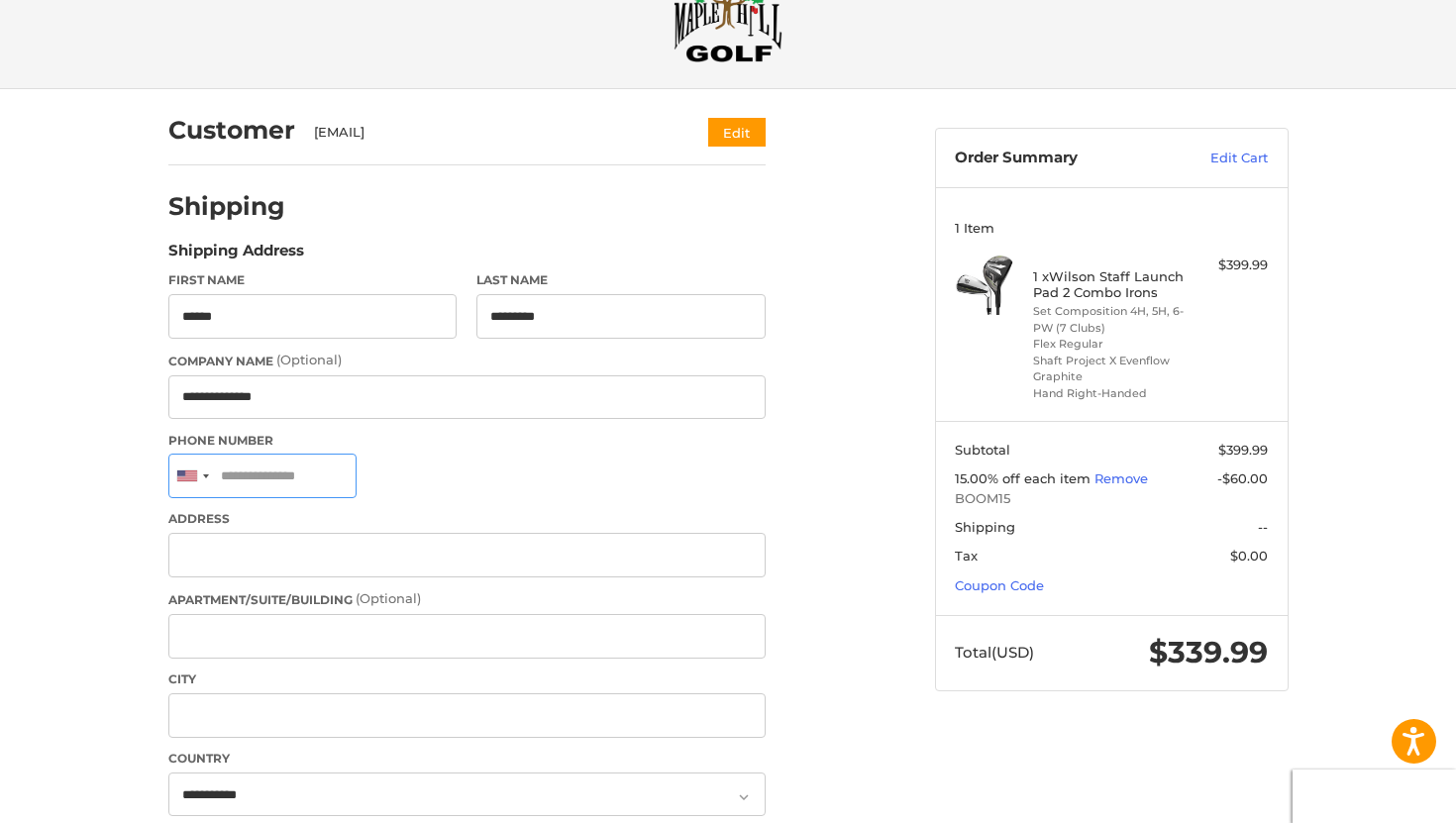type on "**********" 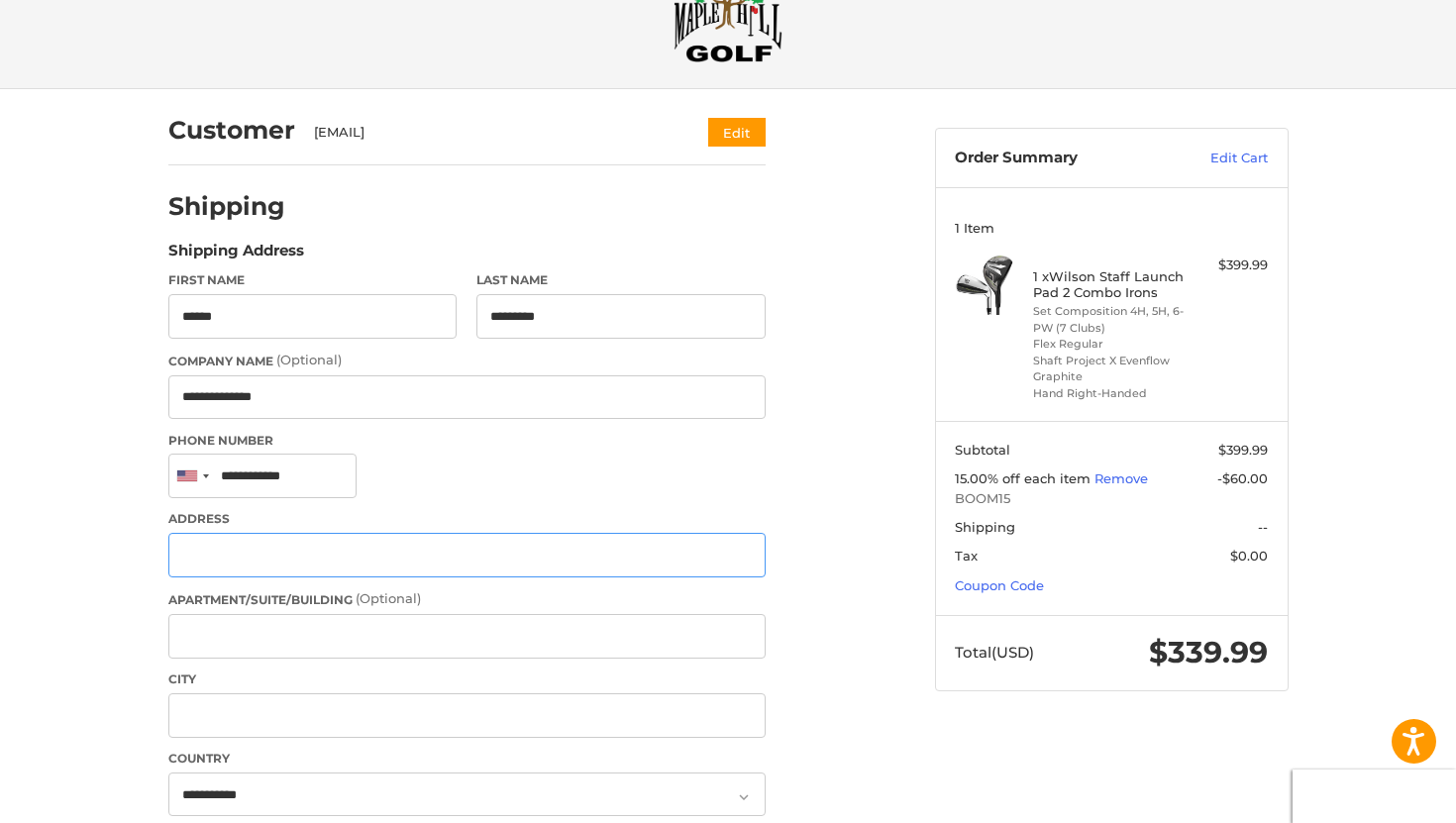 type on "**********" 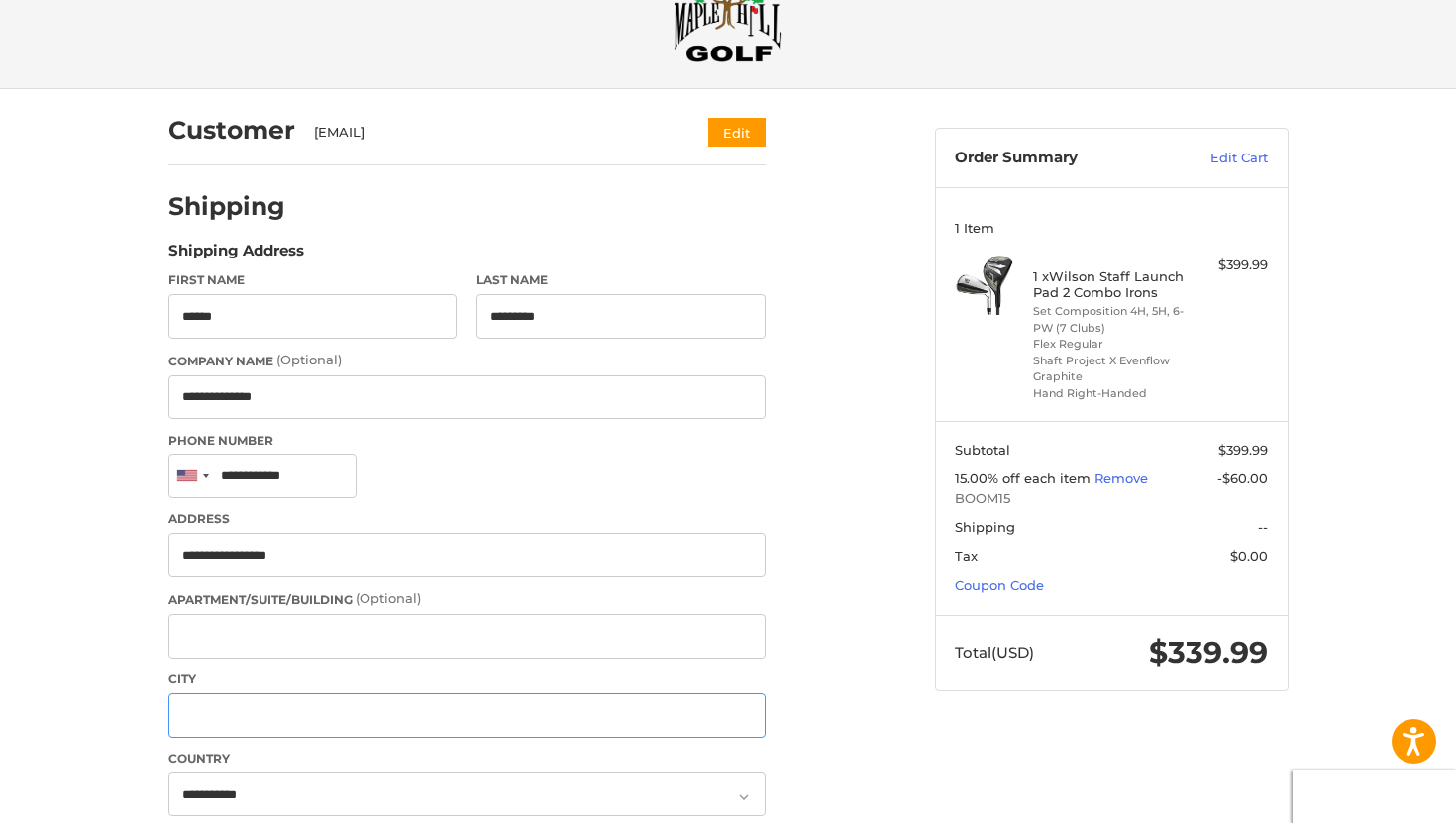 type on "********" 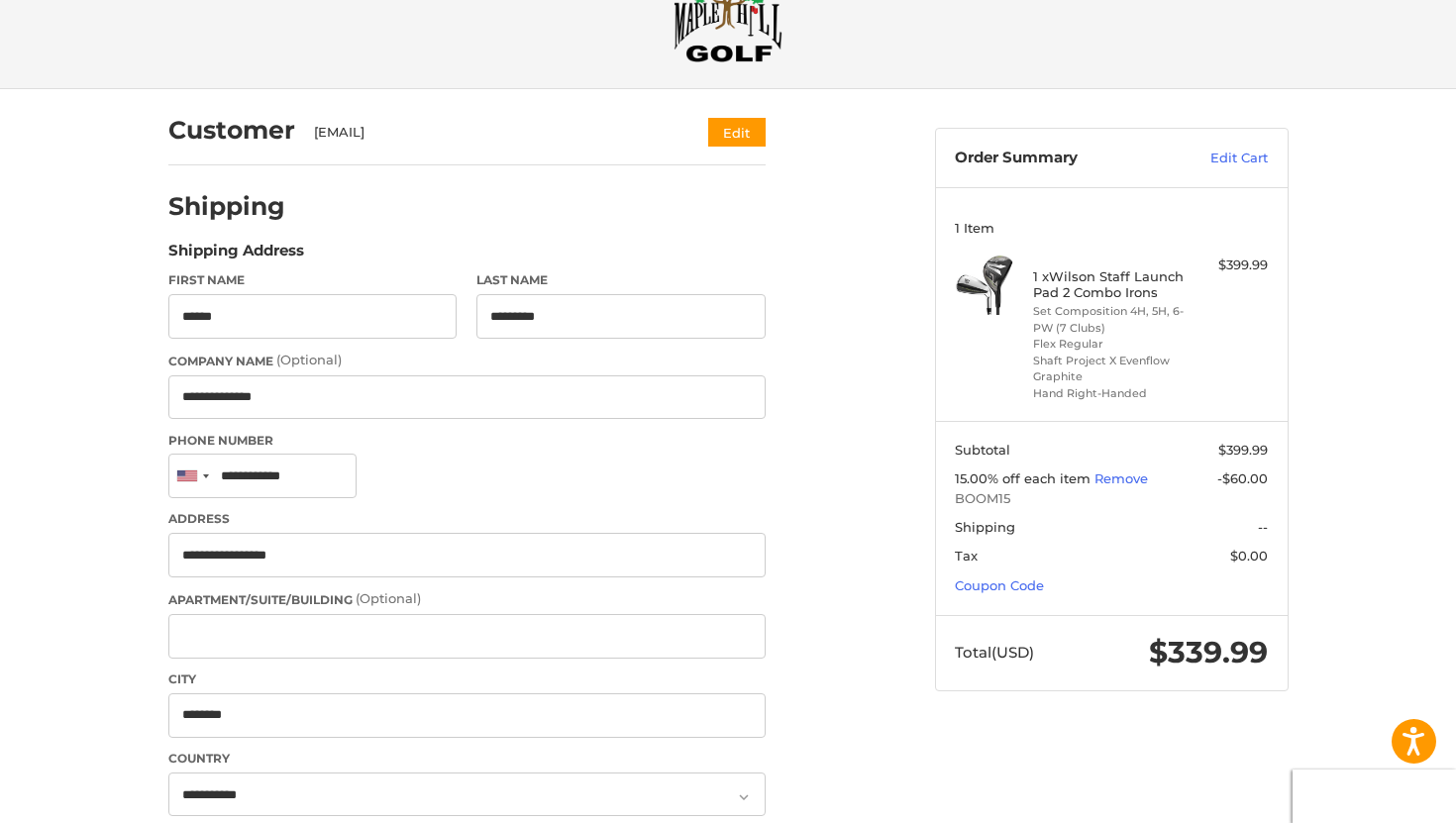 select on "**" 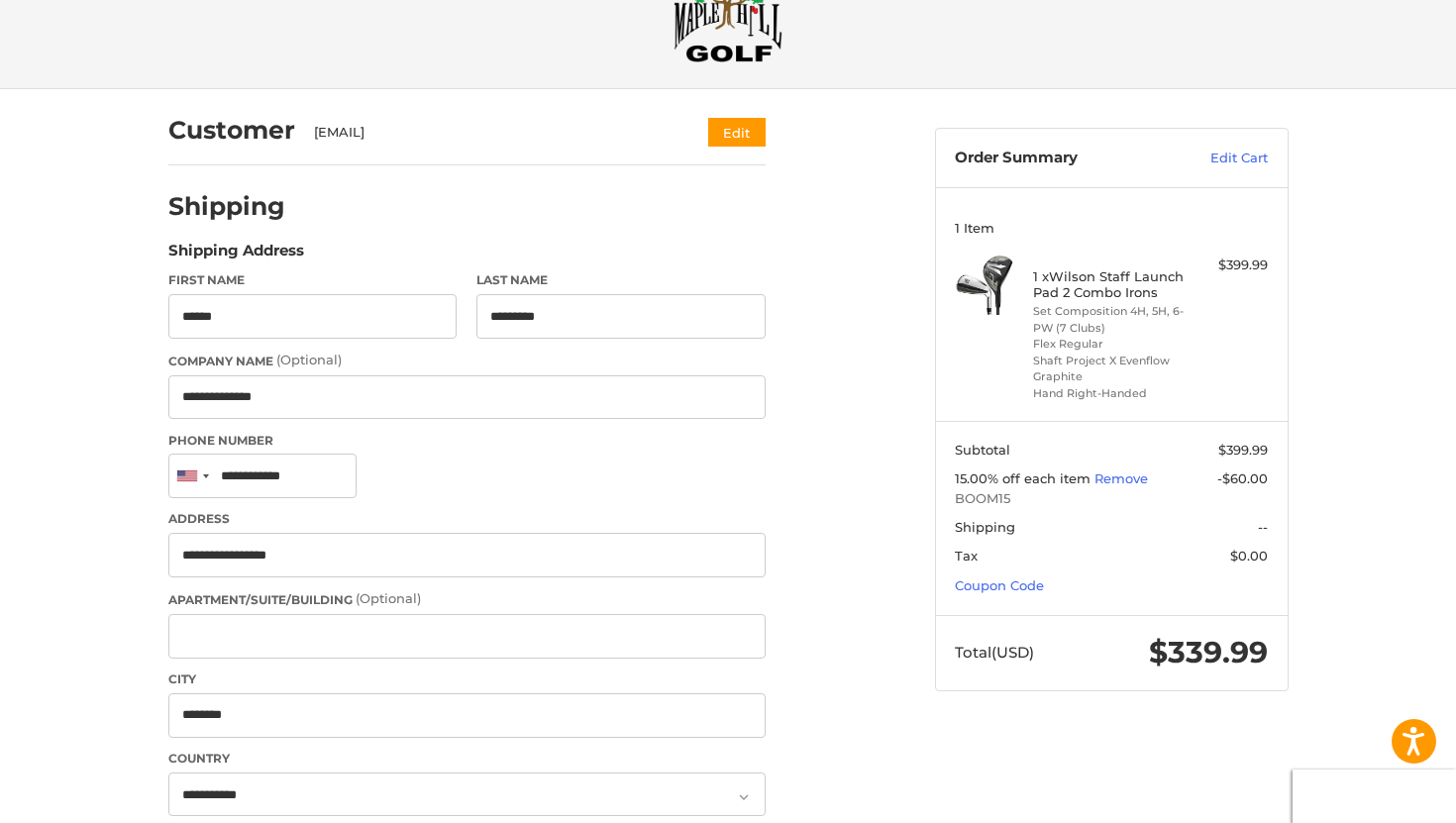 type on "*****" 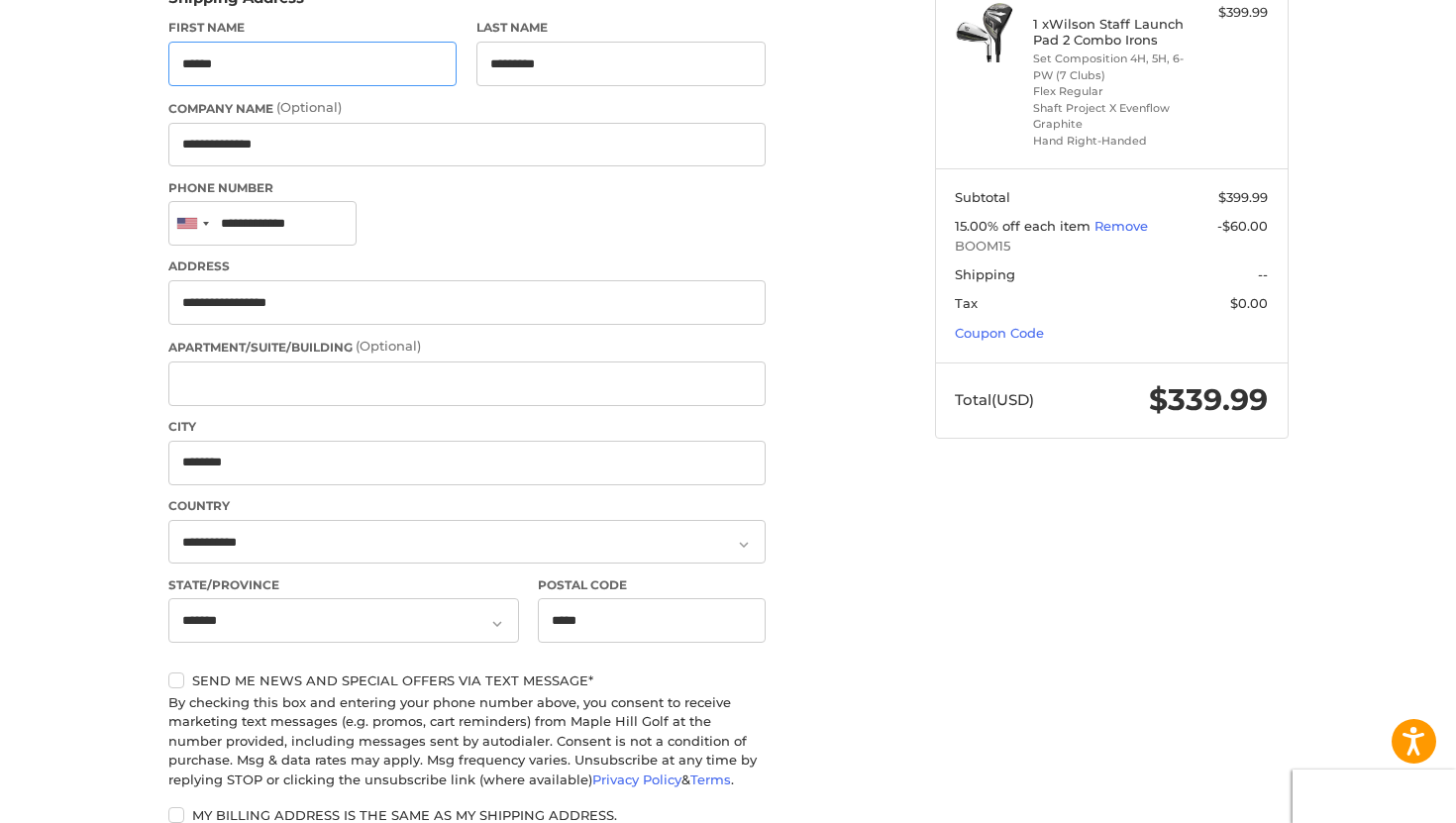 scroll, scrollTop: 324, scrollLeft: 0, axis: vertical 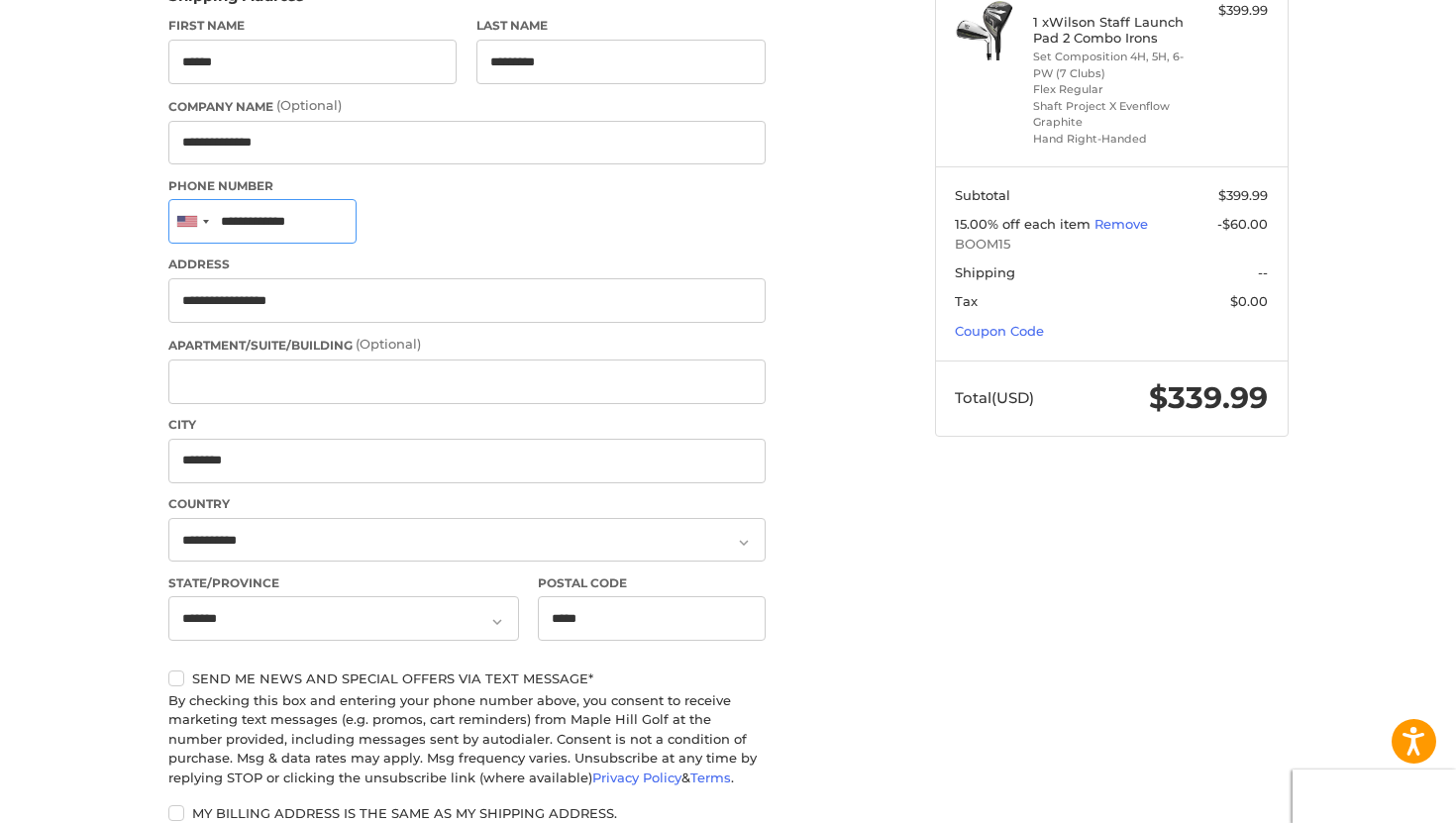click on "**********" at bounding box center [262, 221] 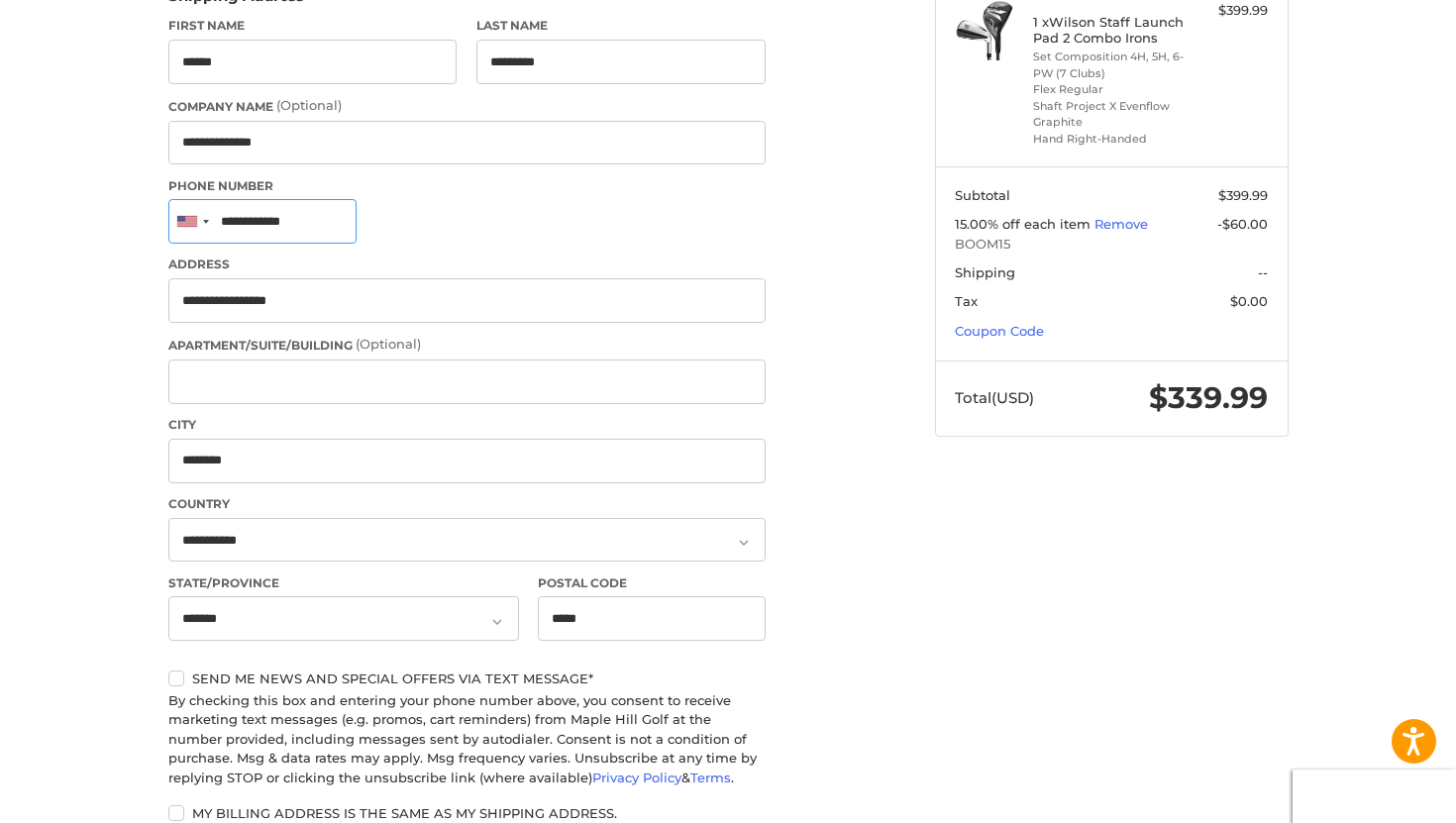 type on "**********" 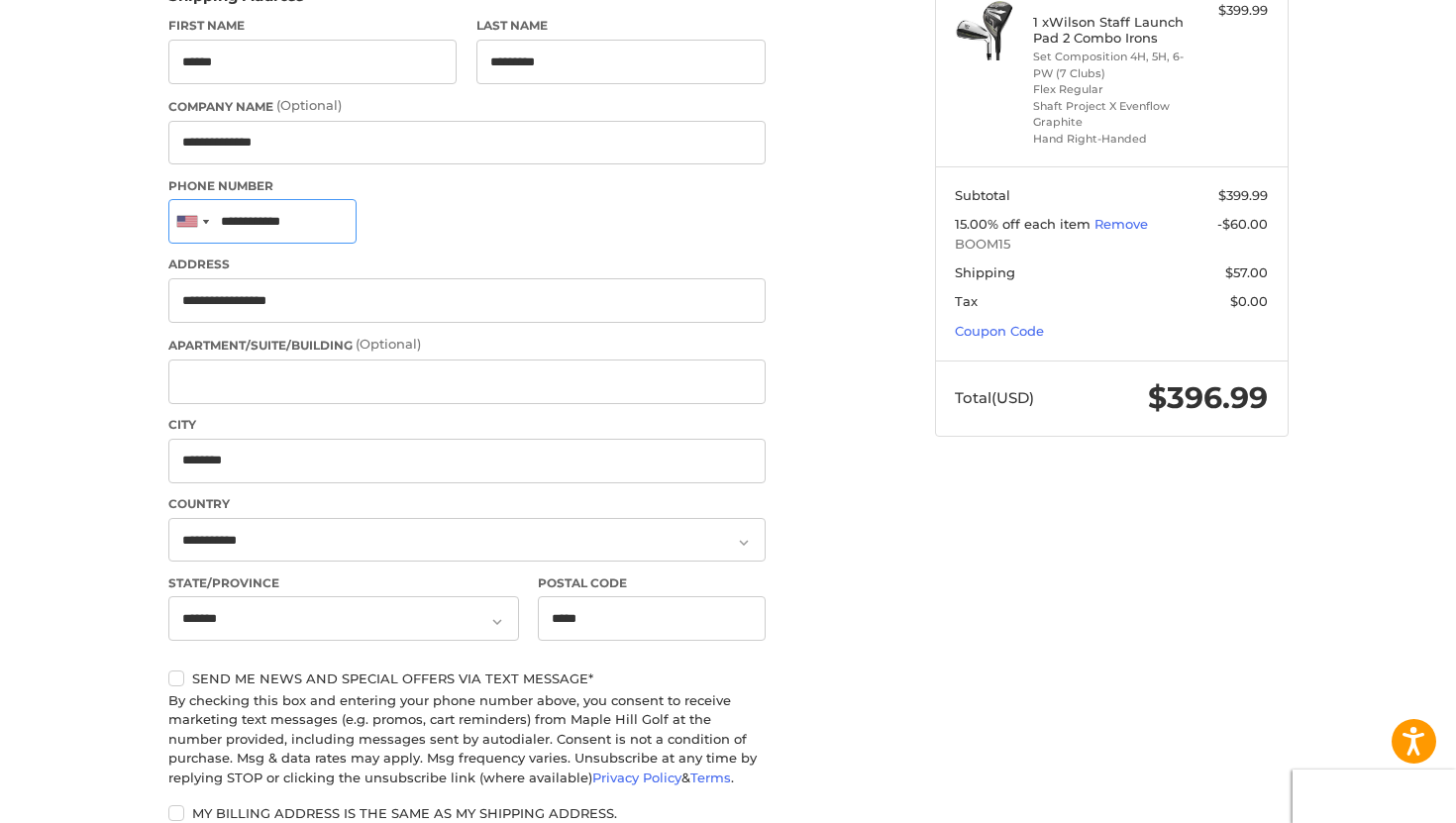 click on "**********" at bounding box center [262, 221] 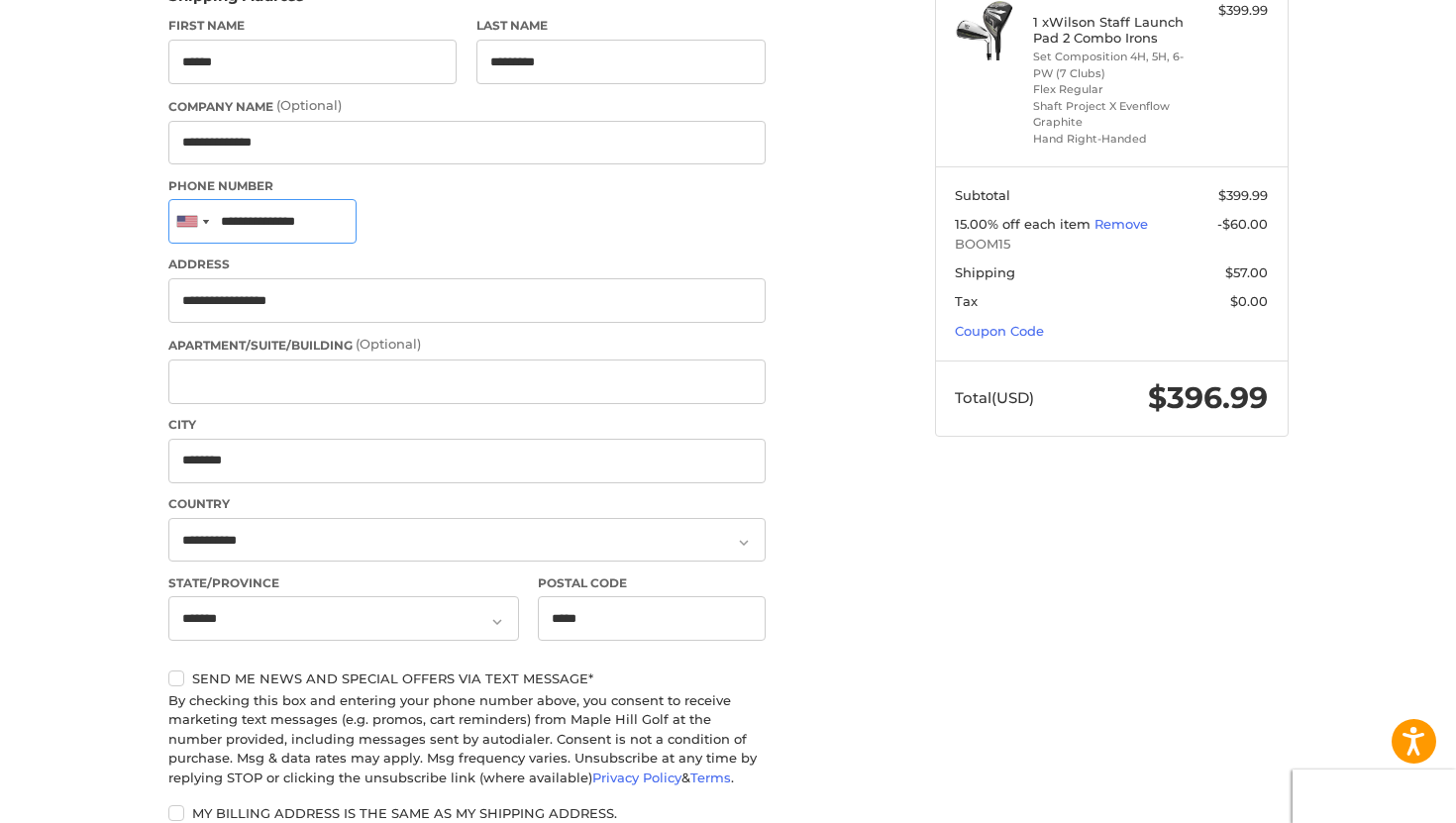 type on "**********" 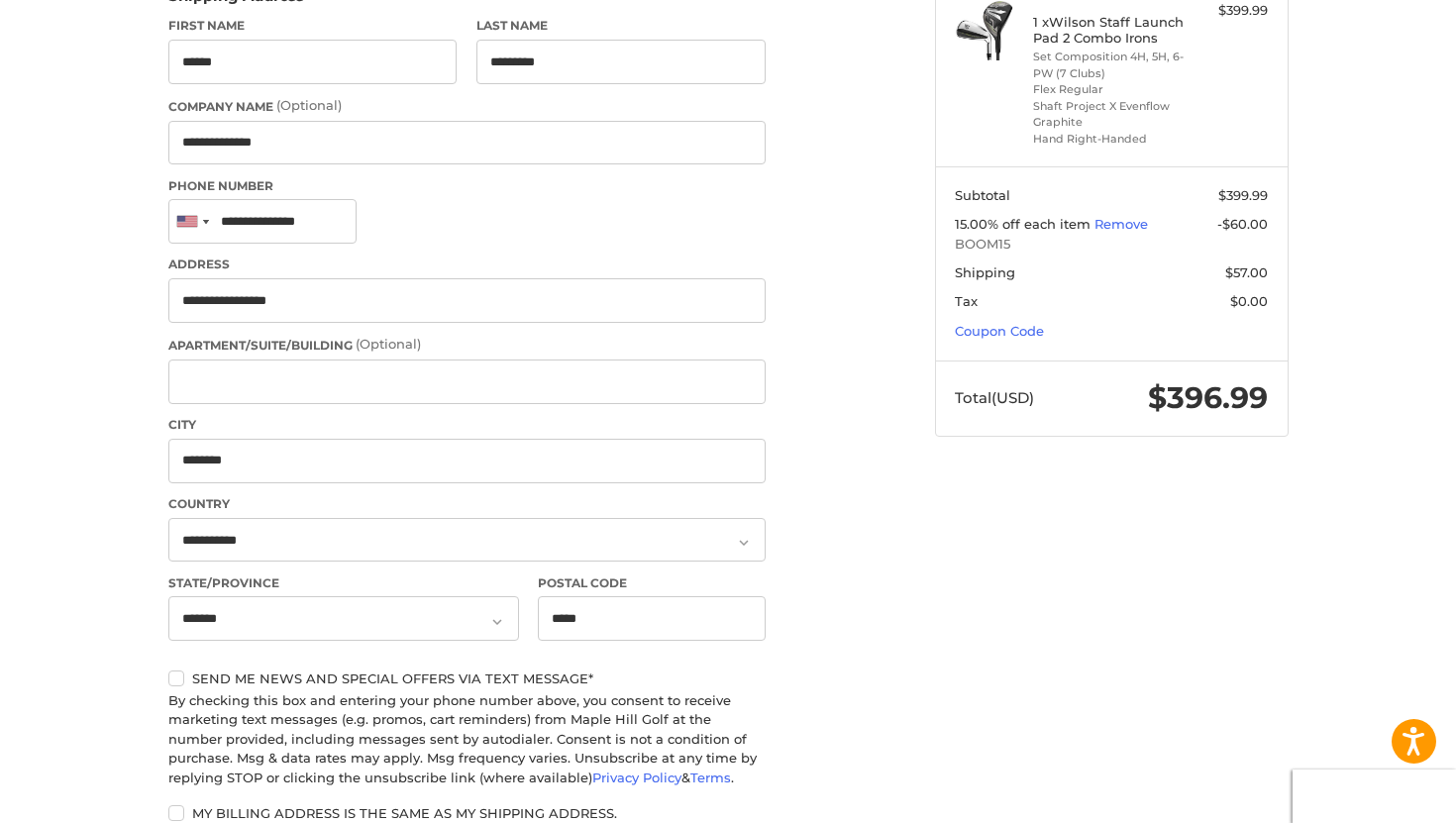 click on "**********" at bounding box center [728, 518] 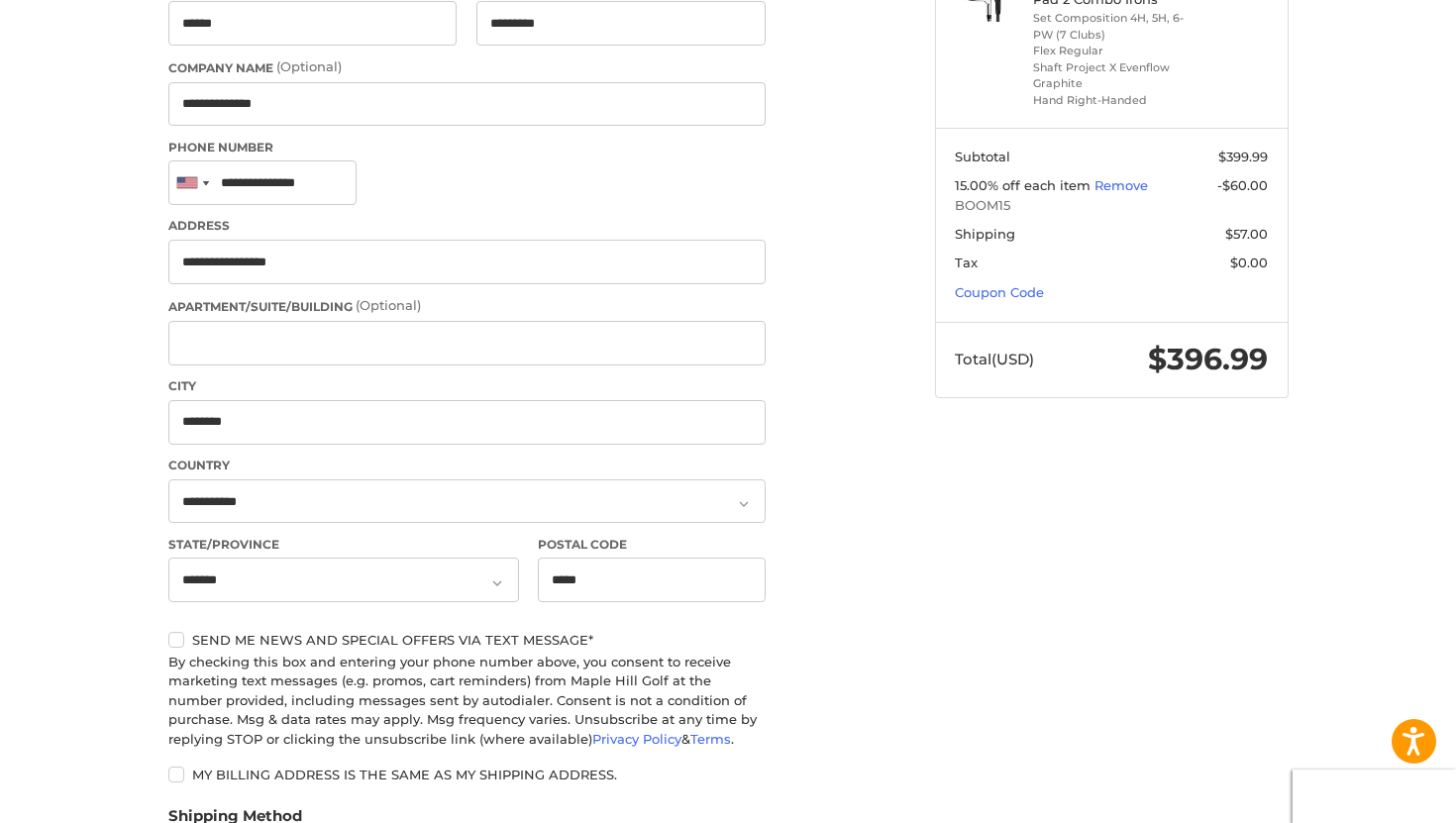 scroll, scrollTop: 0, scrollLeft: 0, axis: both 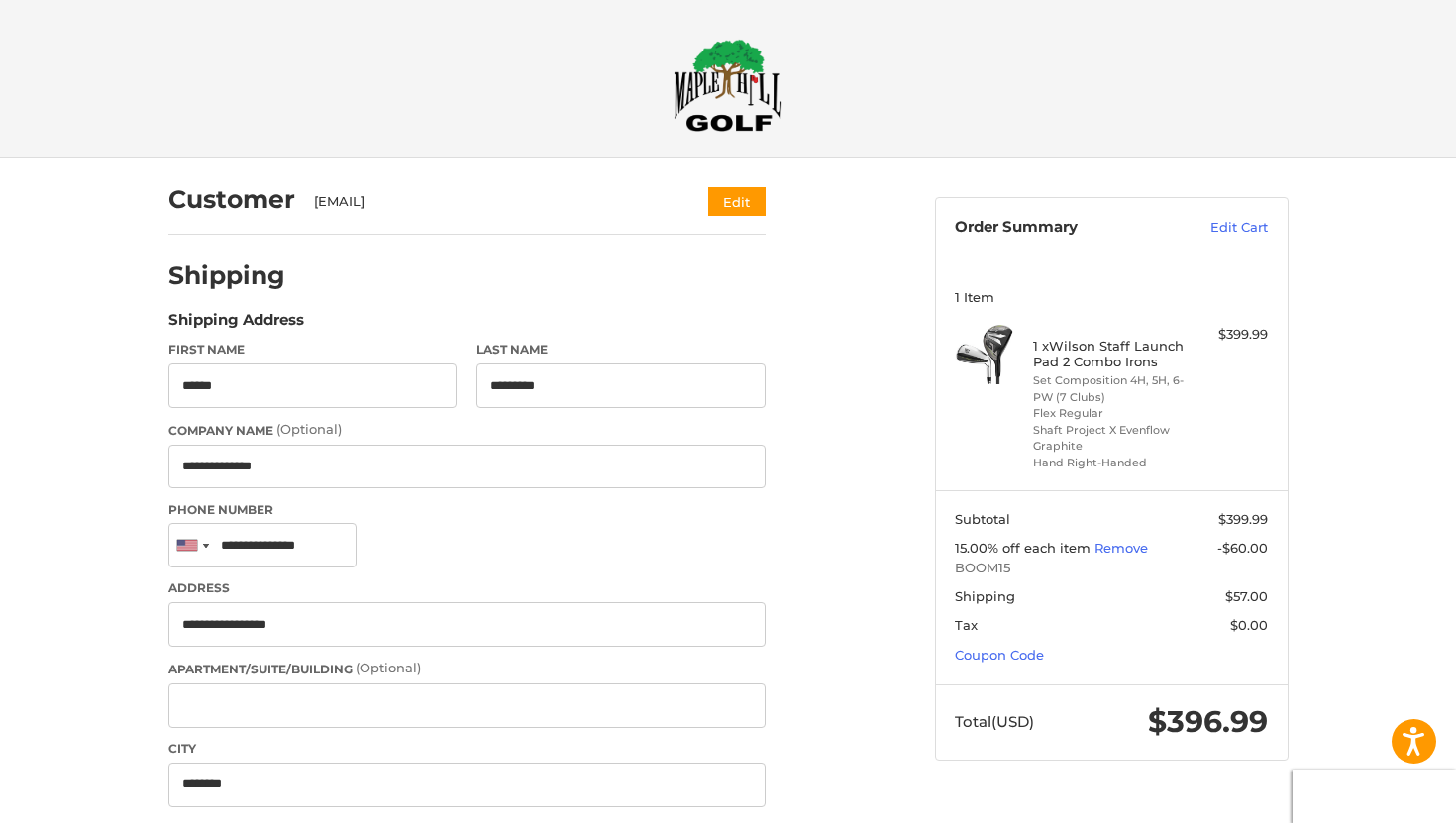 click at bounding box center (728, 85) 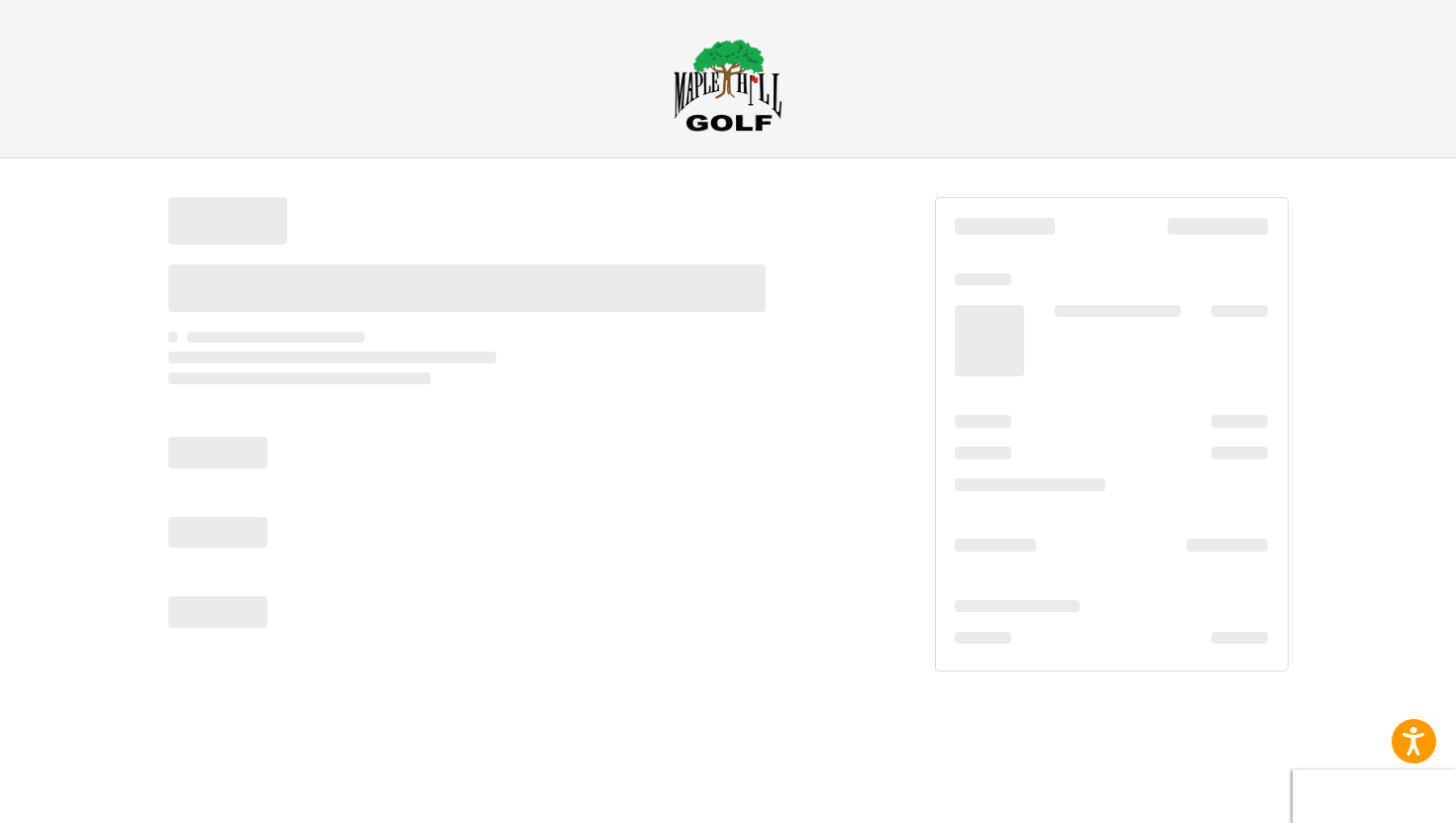 scroll, scrollTop: 0, scrollLeft: 0, axis: both 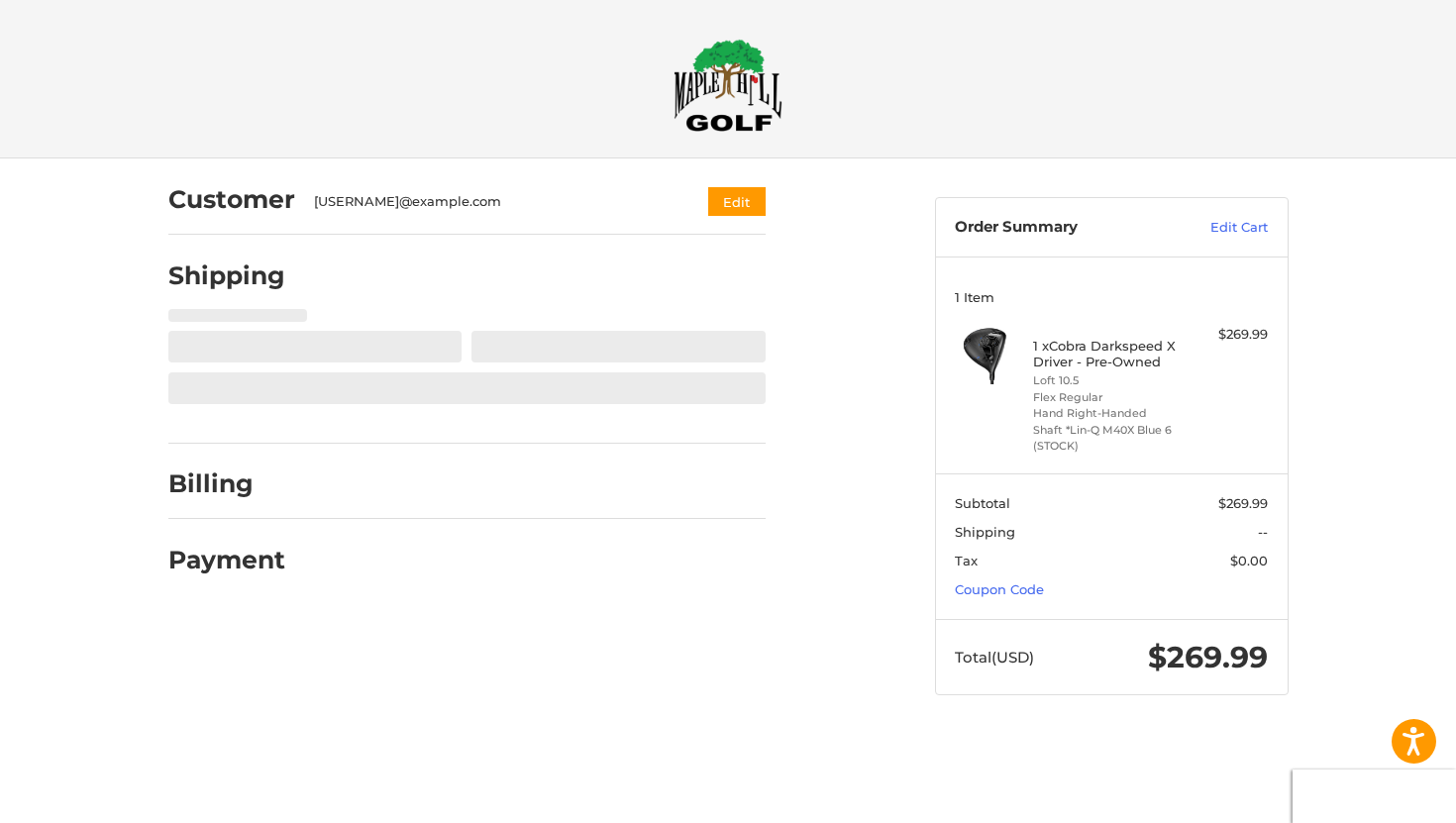 select on "**" 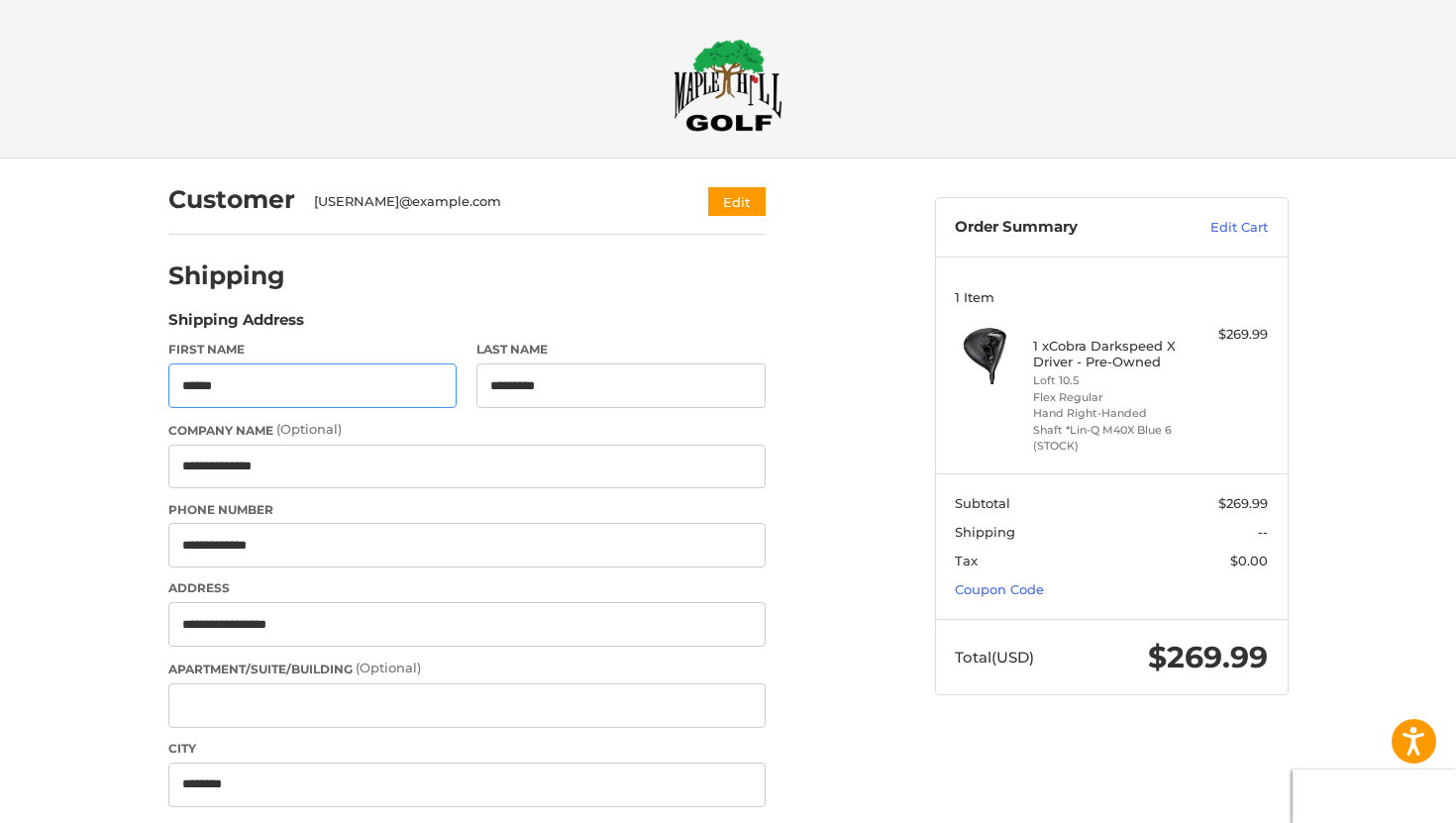 type on "**********" 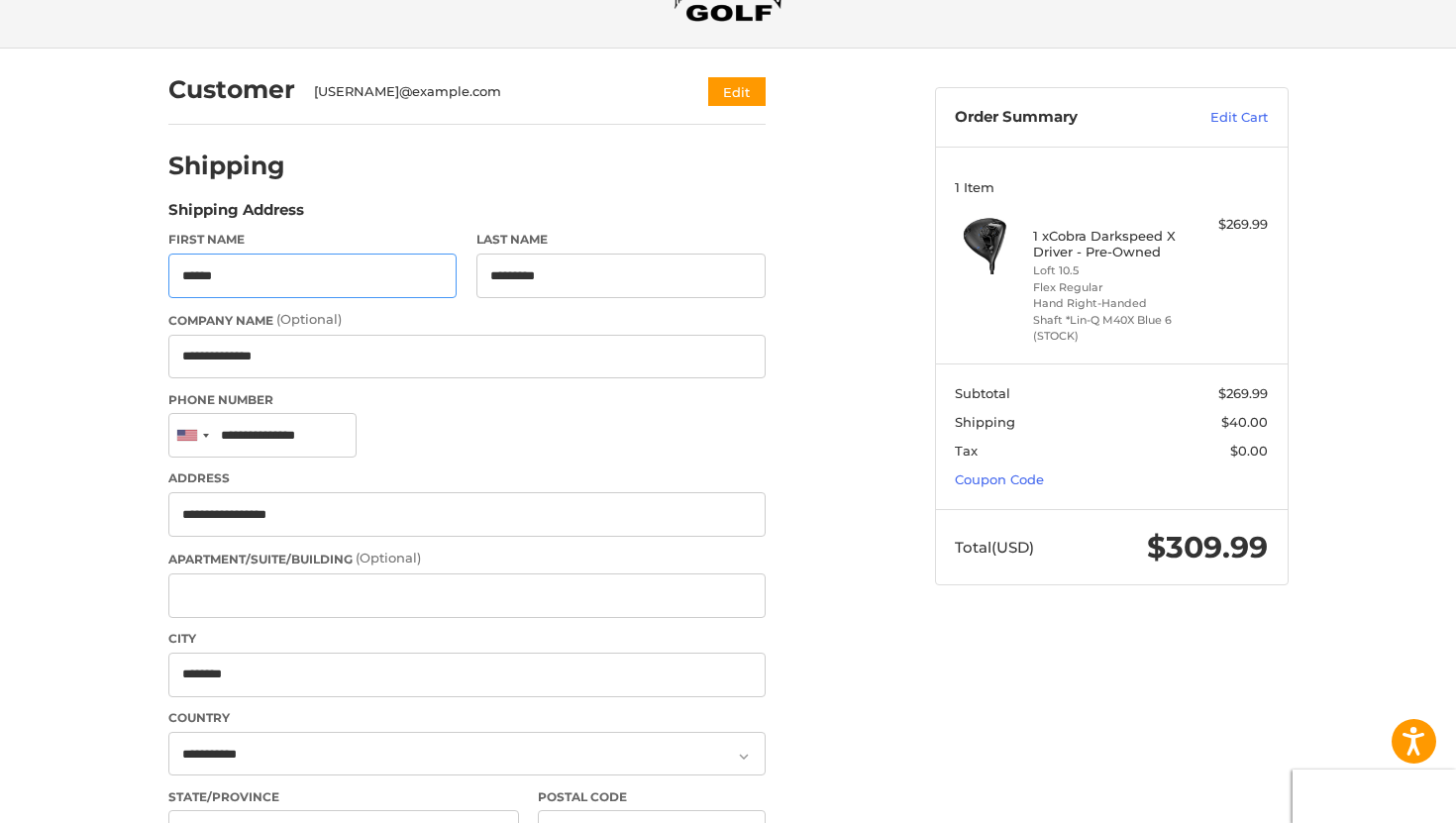 scroll, scrollTop: 0, scrollLeft: 0, axis: both 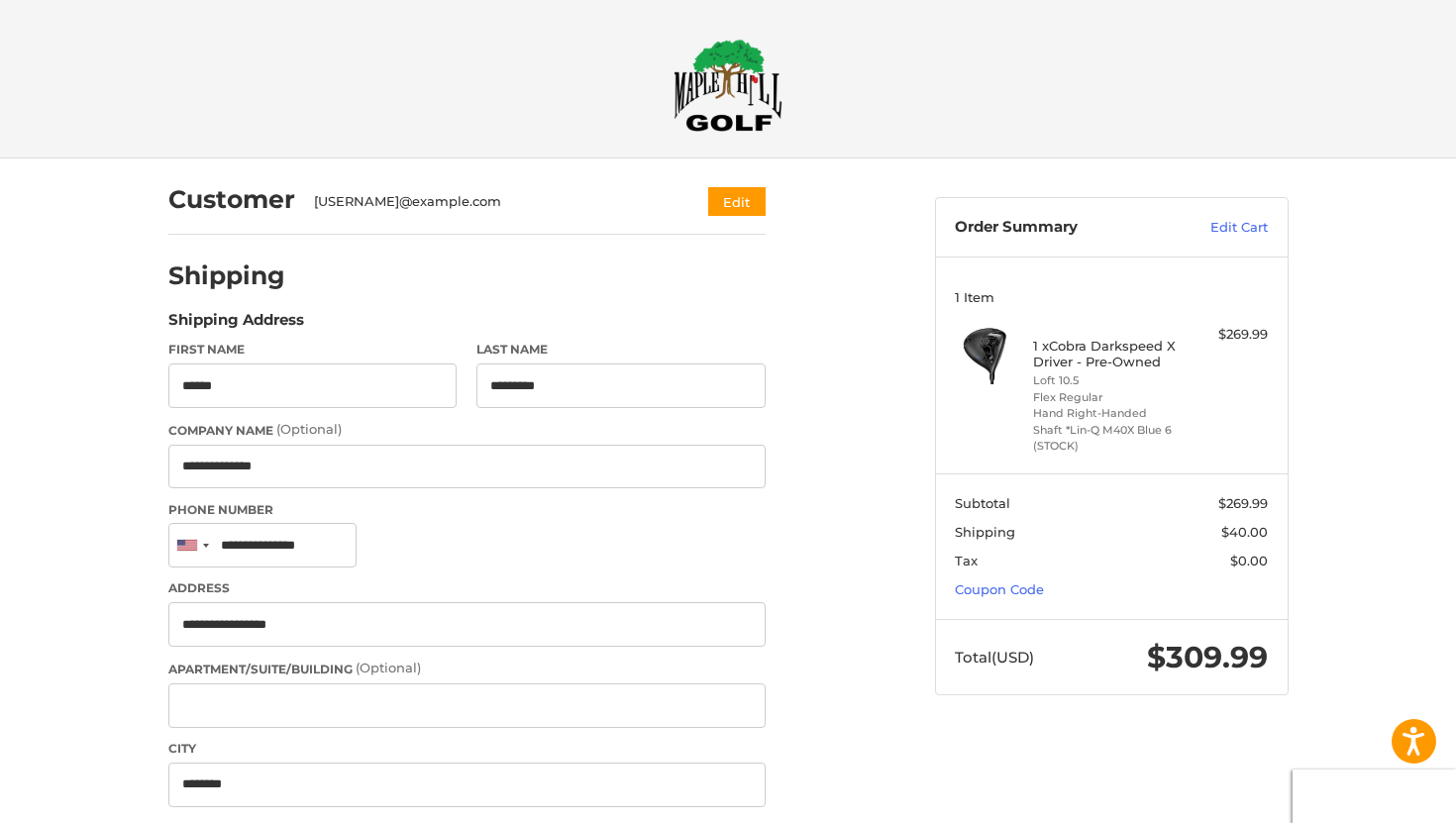click at bounding box center [728, 85] 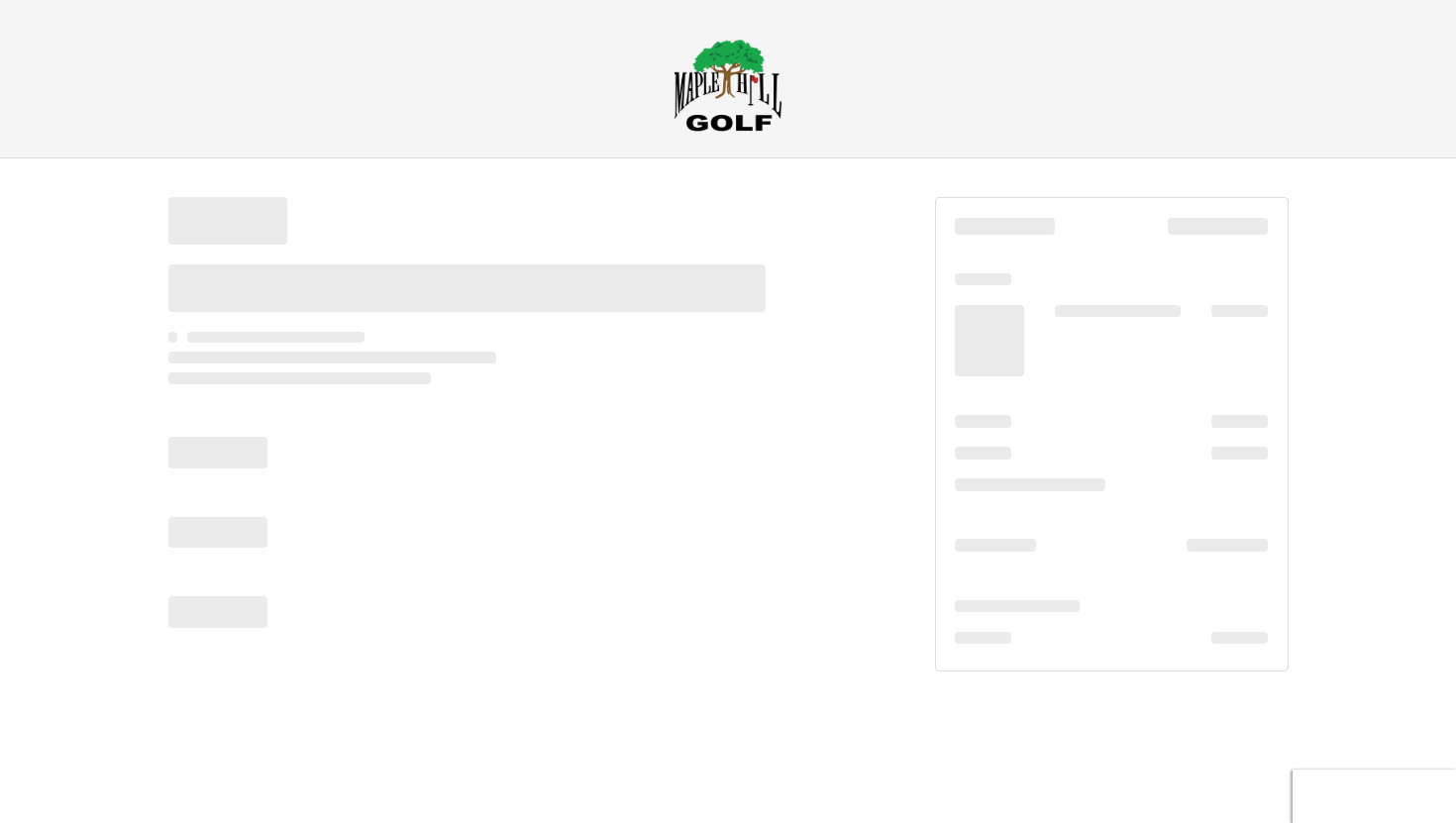 scroll, scrollTop: 0, scrollLeft: 0, axis: both 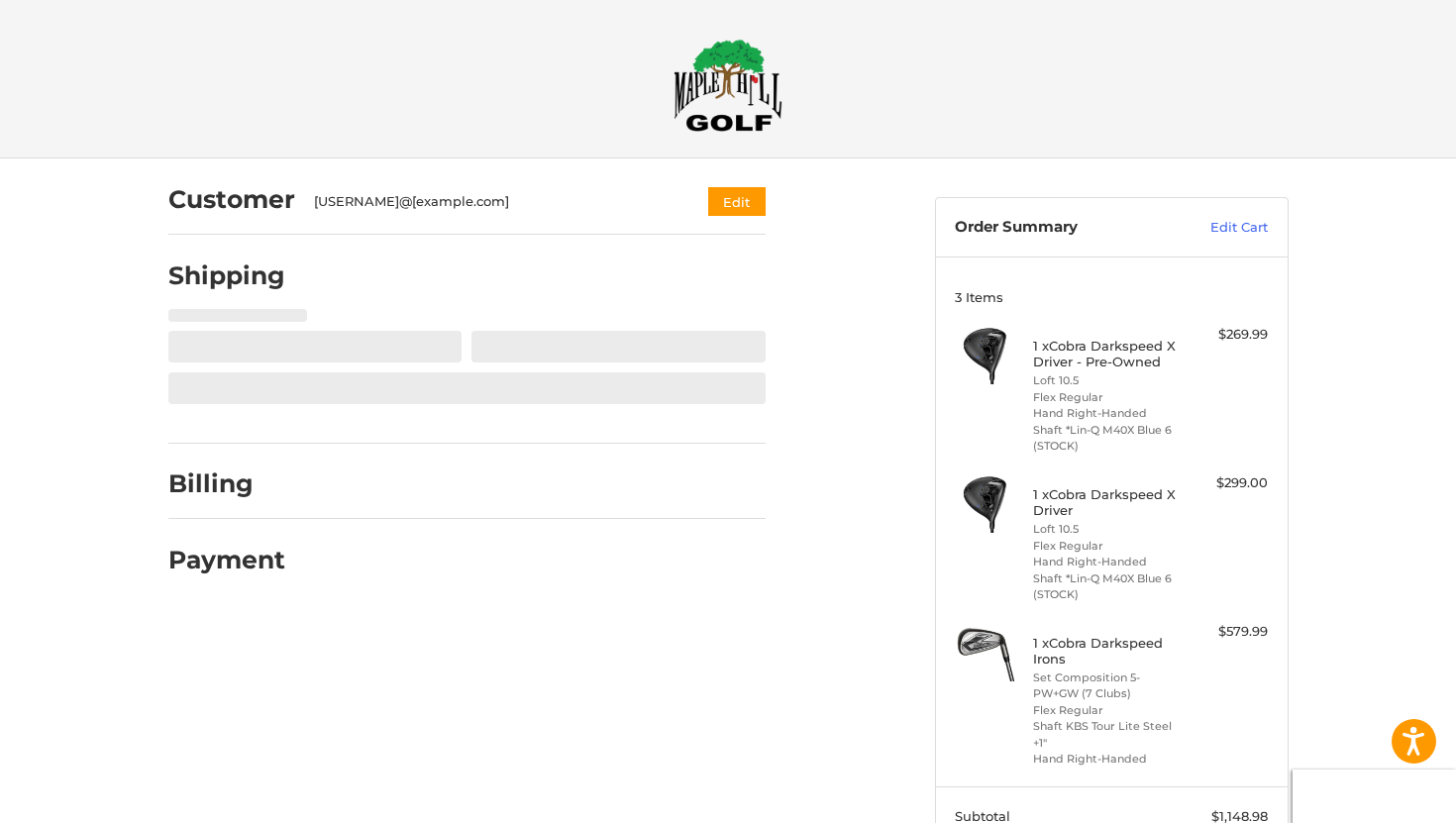 select on "**" 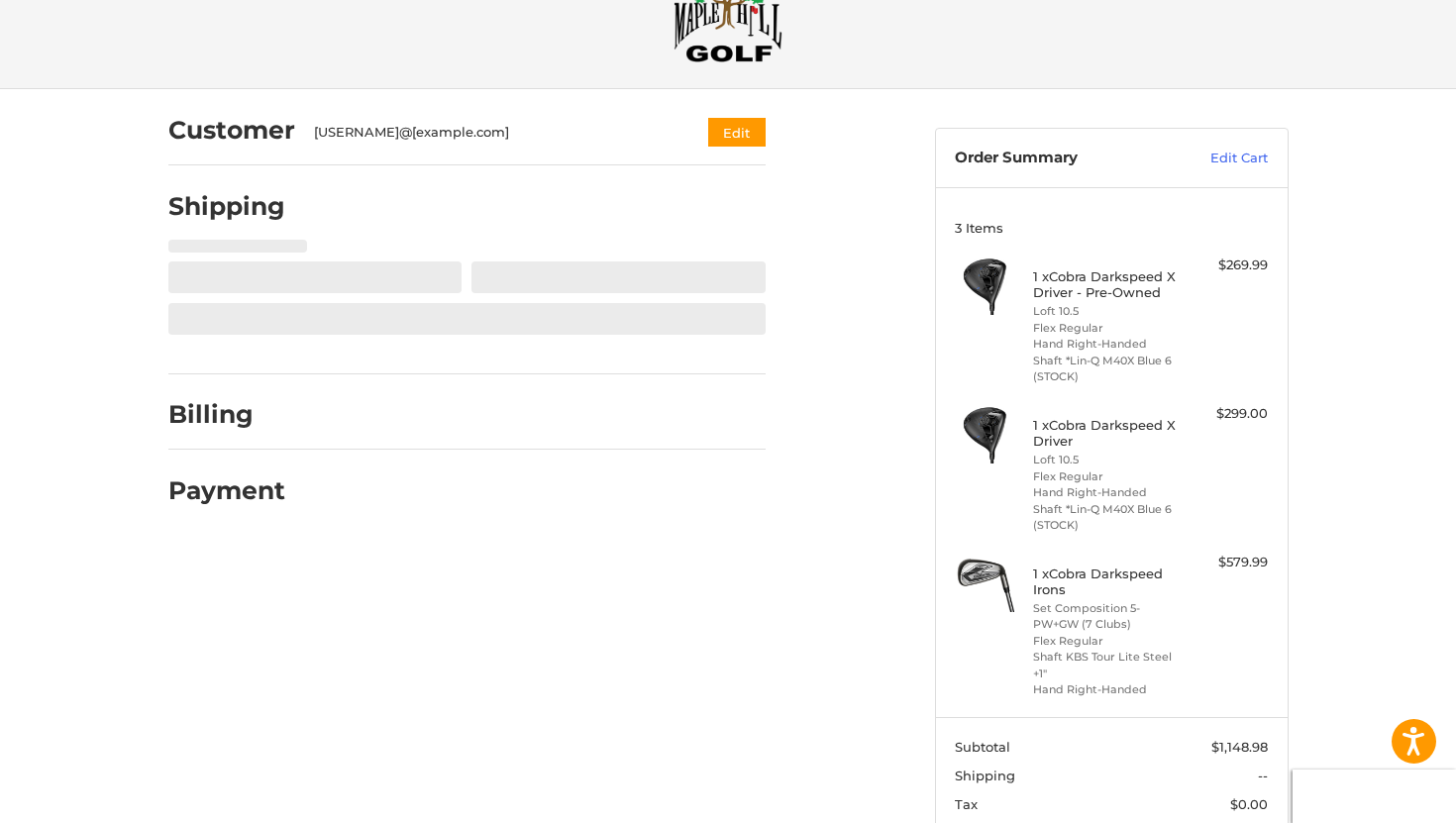 select on "**" 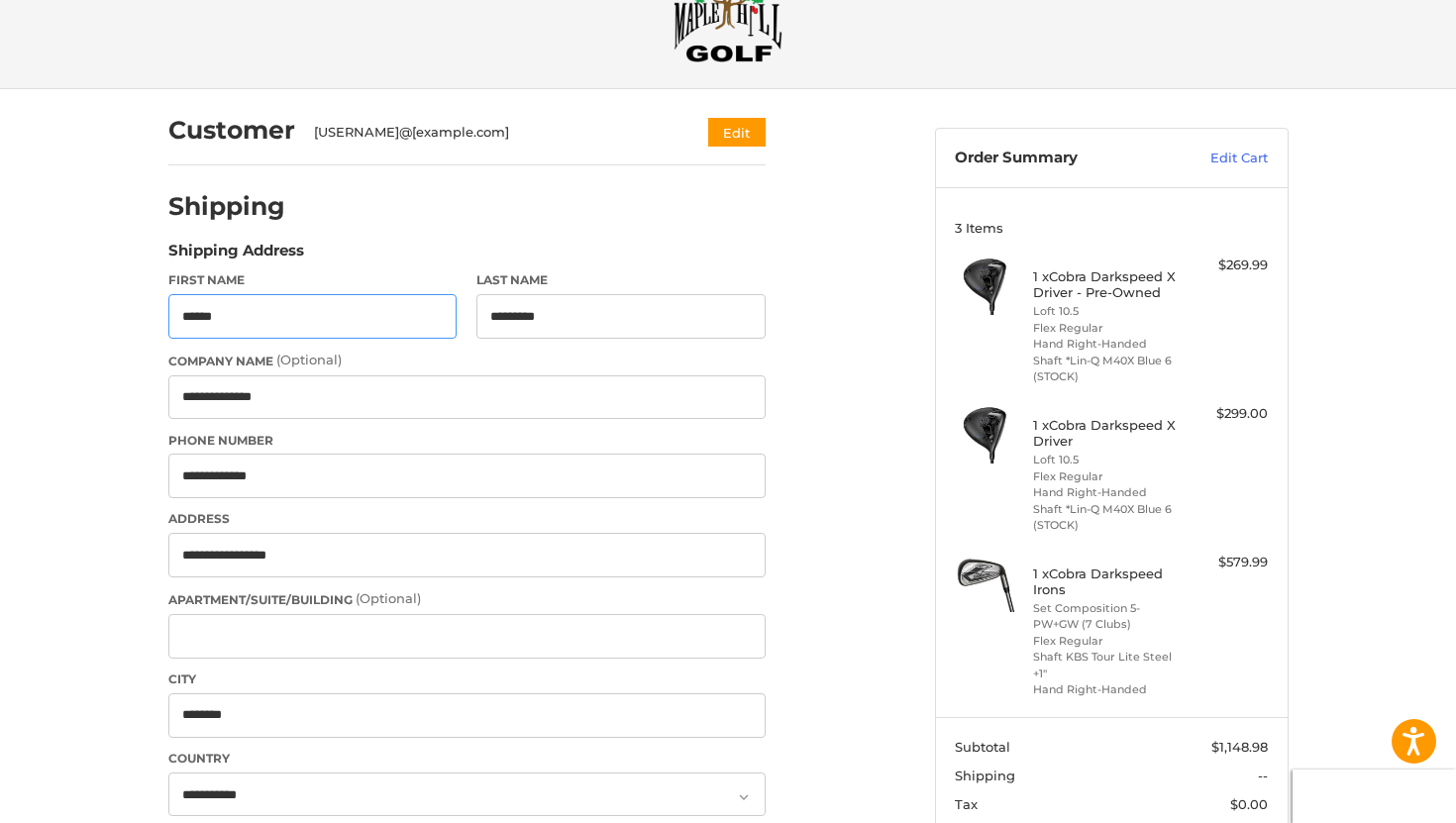 type on "**********" 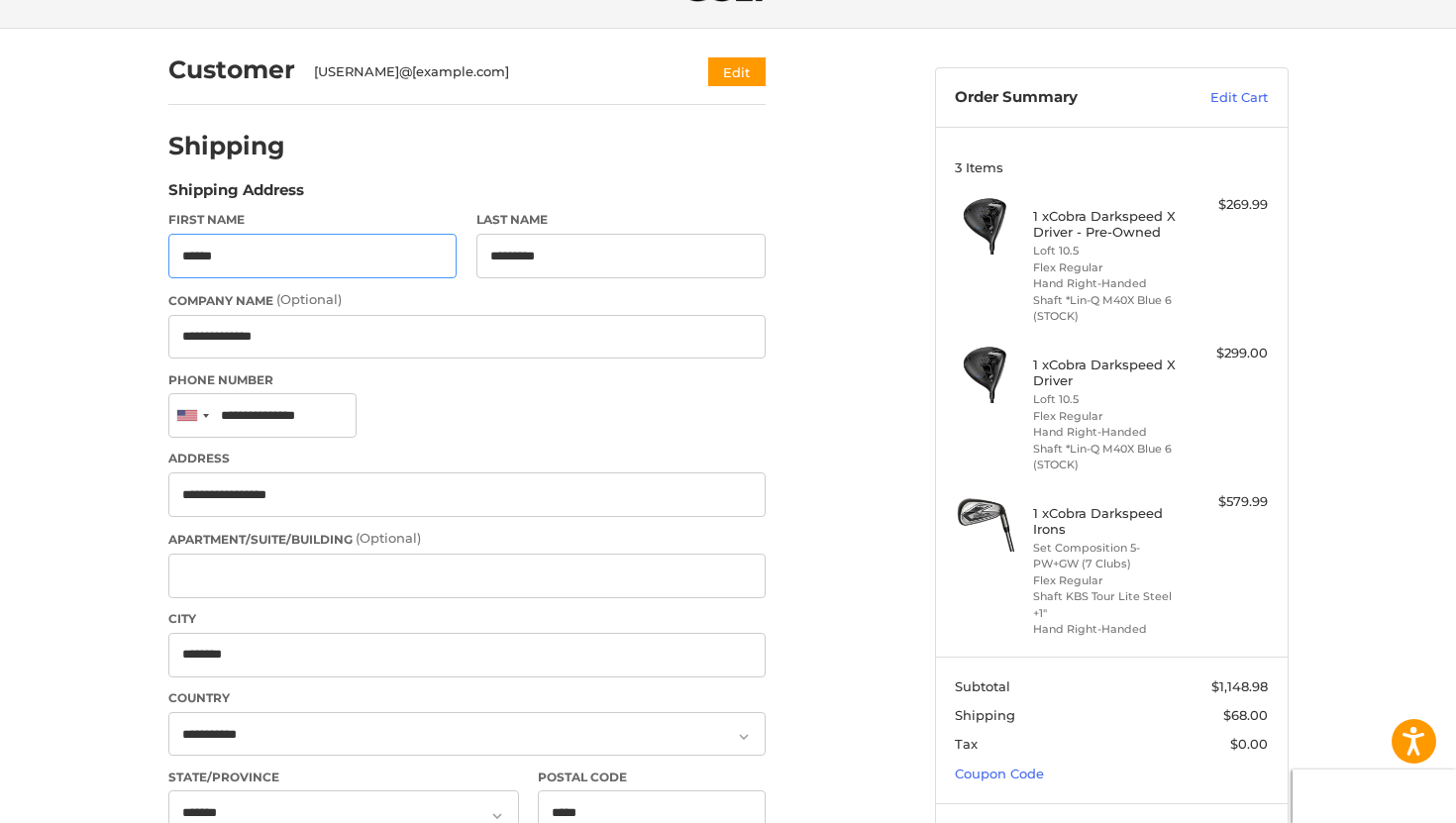 scroll, scrollTop: 140, scrollLeft: 0, axis: vertical 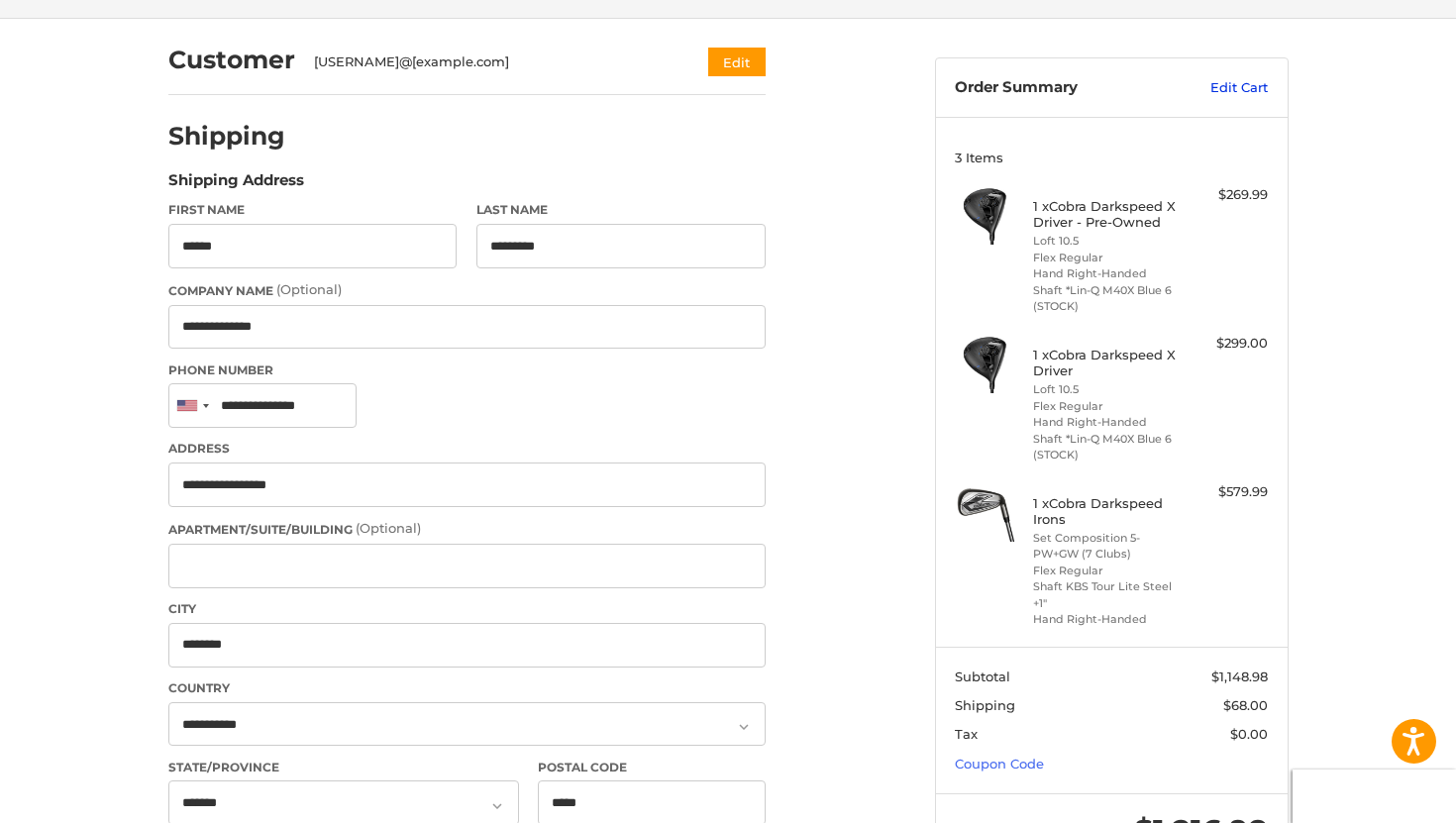 click on "Edit Cart" at bounding box center (1217, 88) 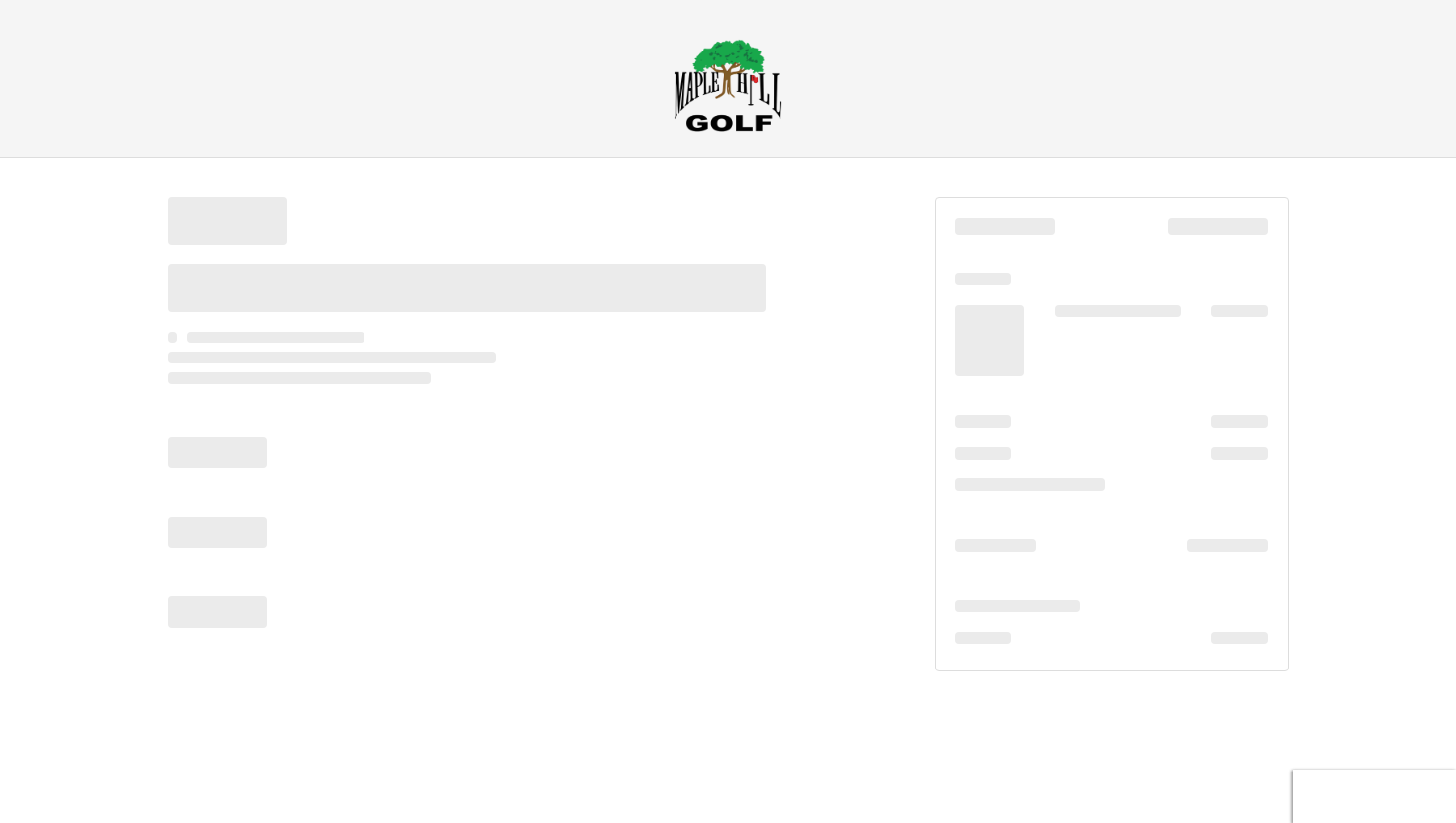 scroll, scrollTop: 0, scrollLeft: 0, axis: both 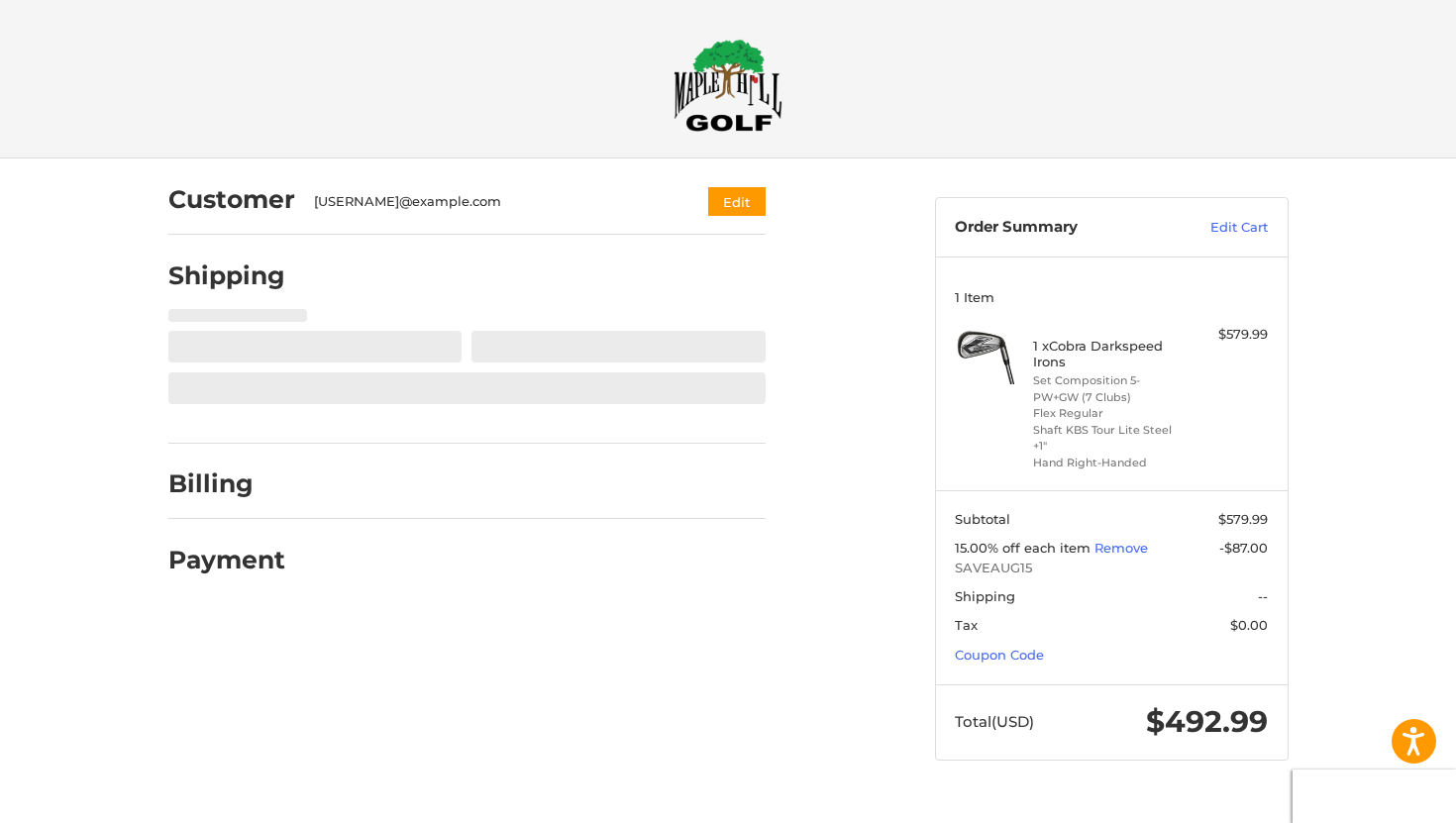 select on "**" 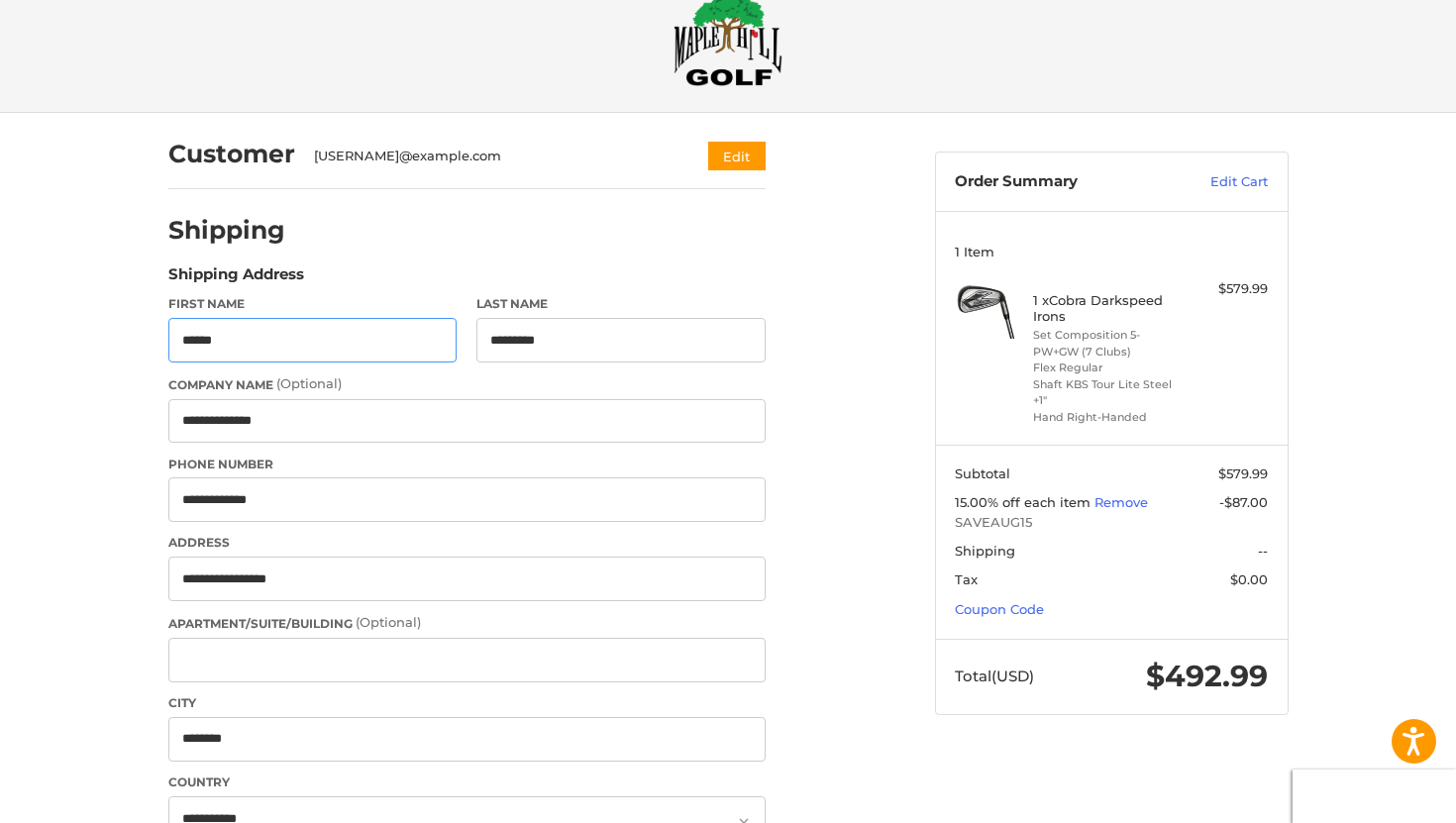 scroll, scrollTop: 69, scrollLeft: 0, axis: vertical 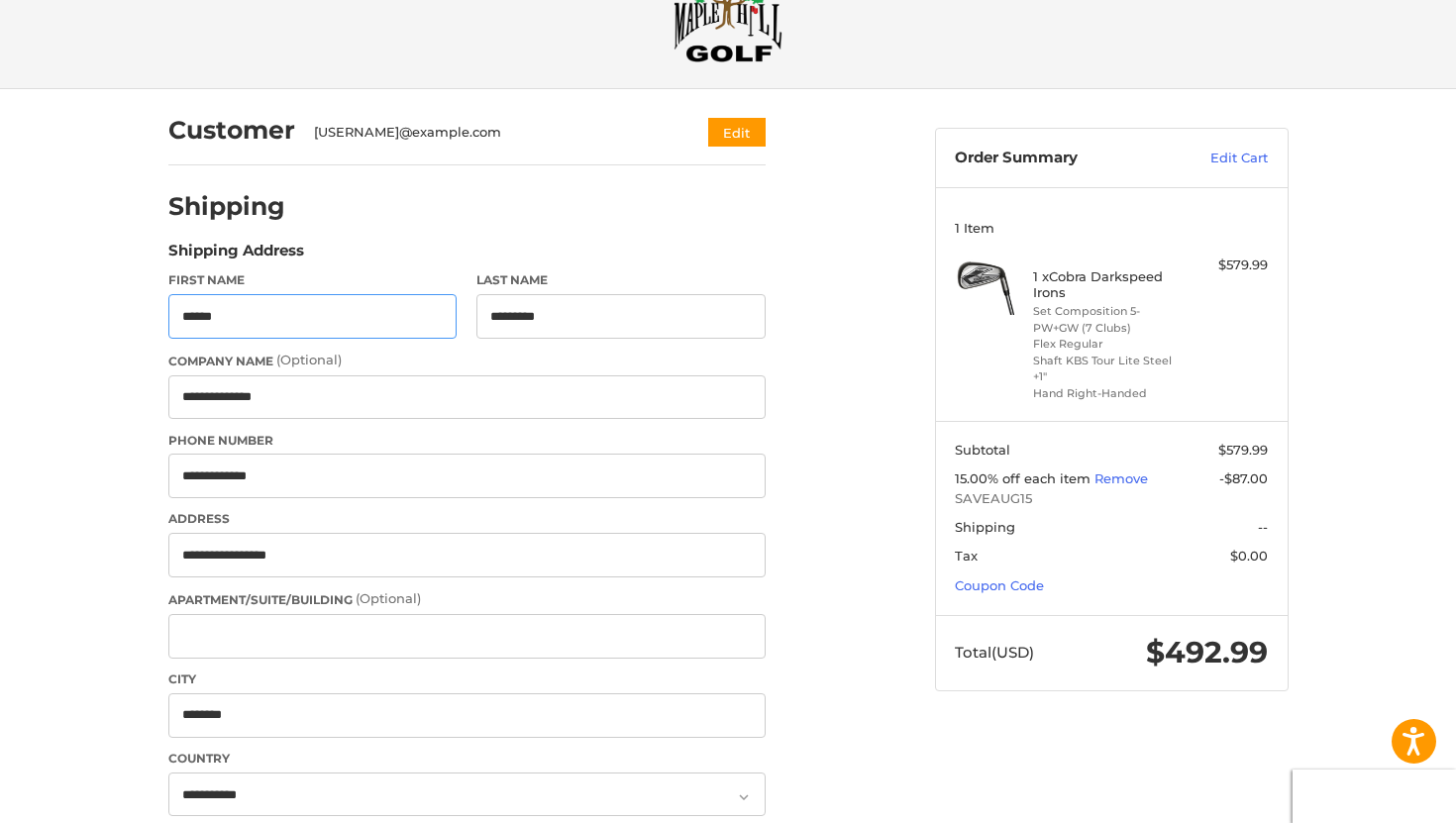 type on "**********" 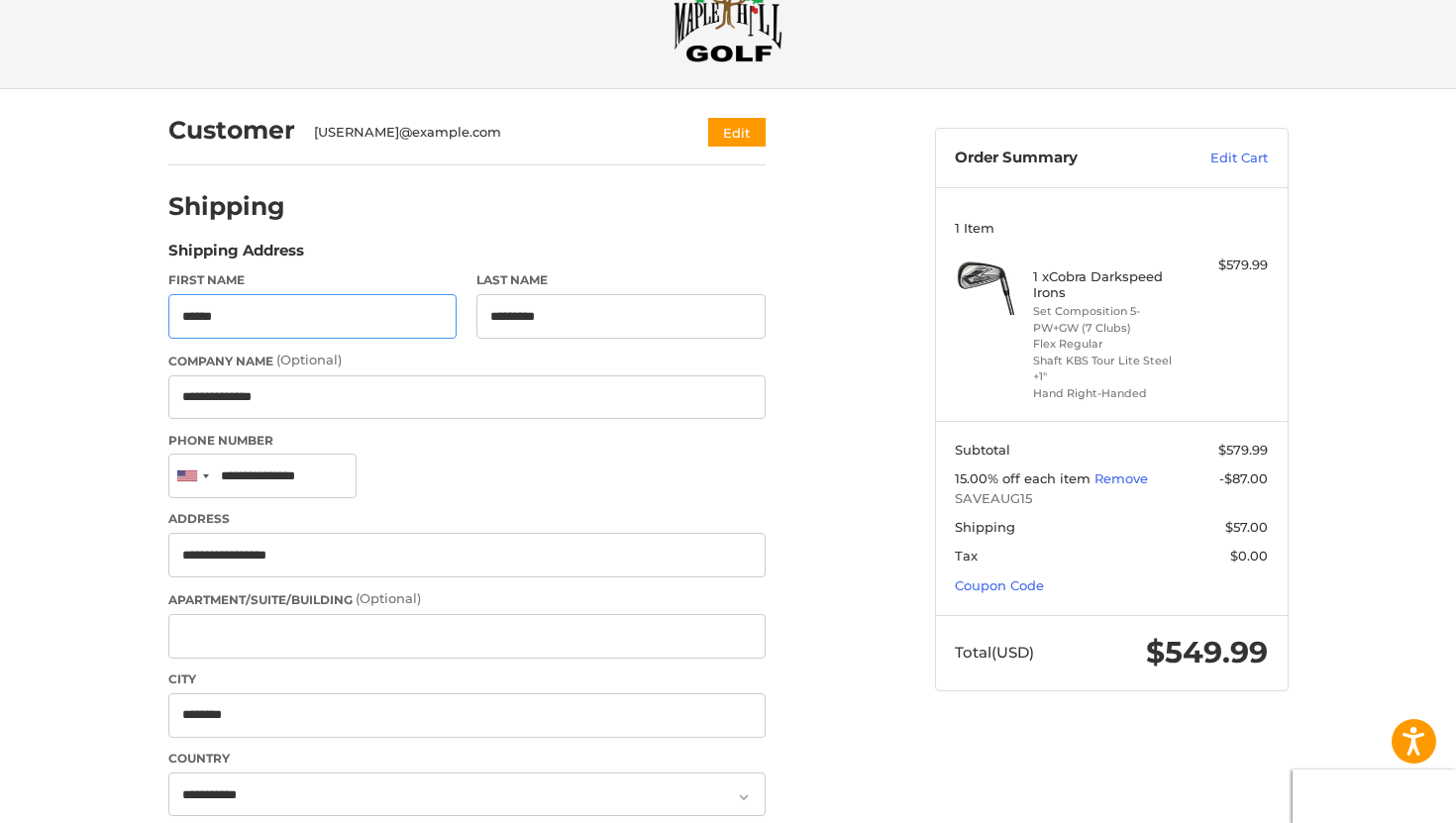 scroll, scrollTop: 66, scrollLeft: 0, axis: vertical 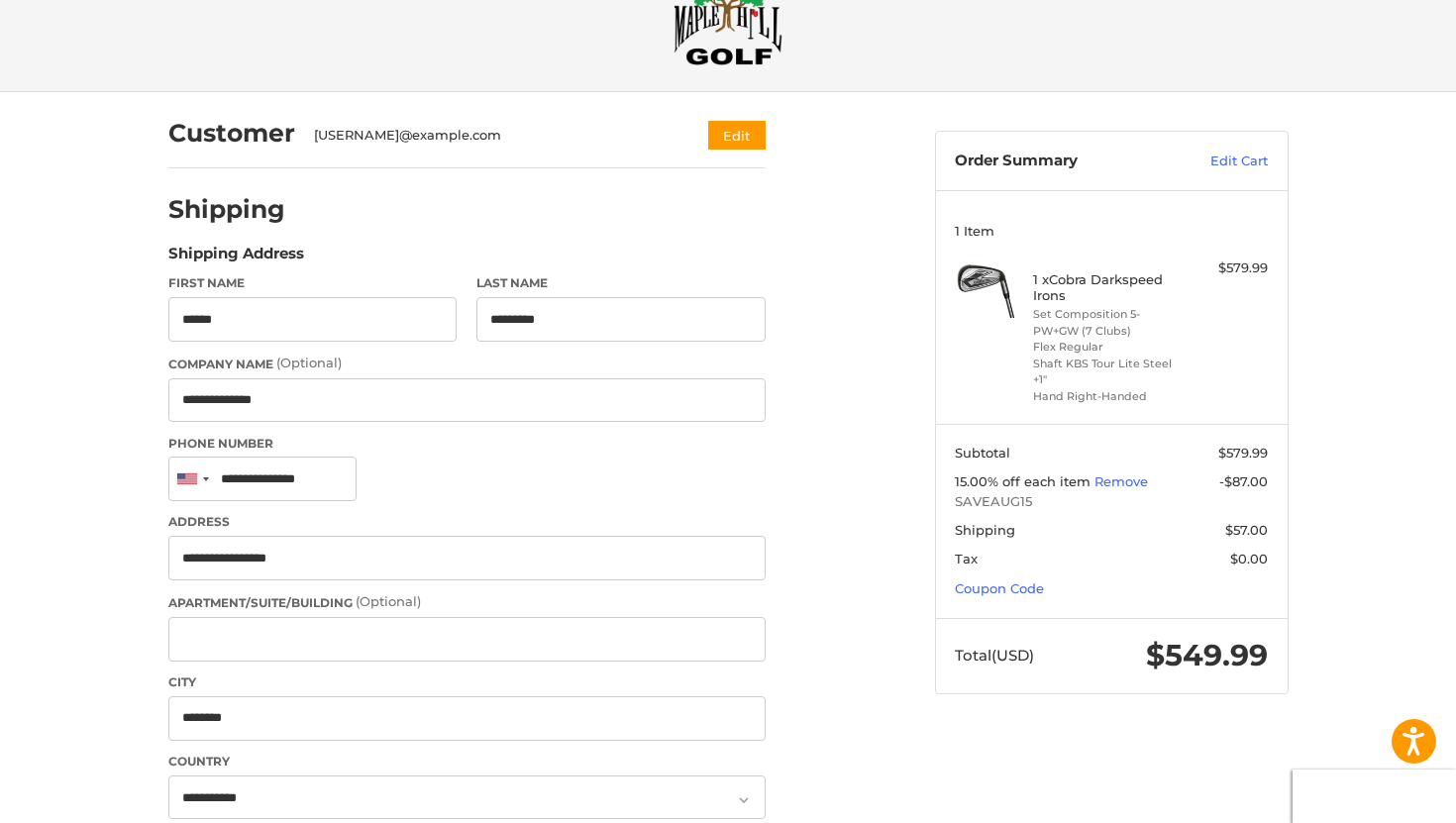click at bounding box center [728, 19] 